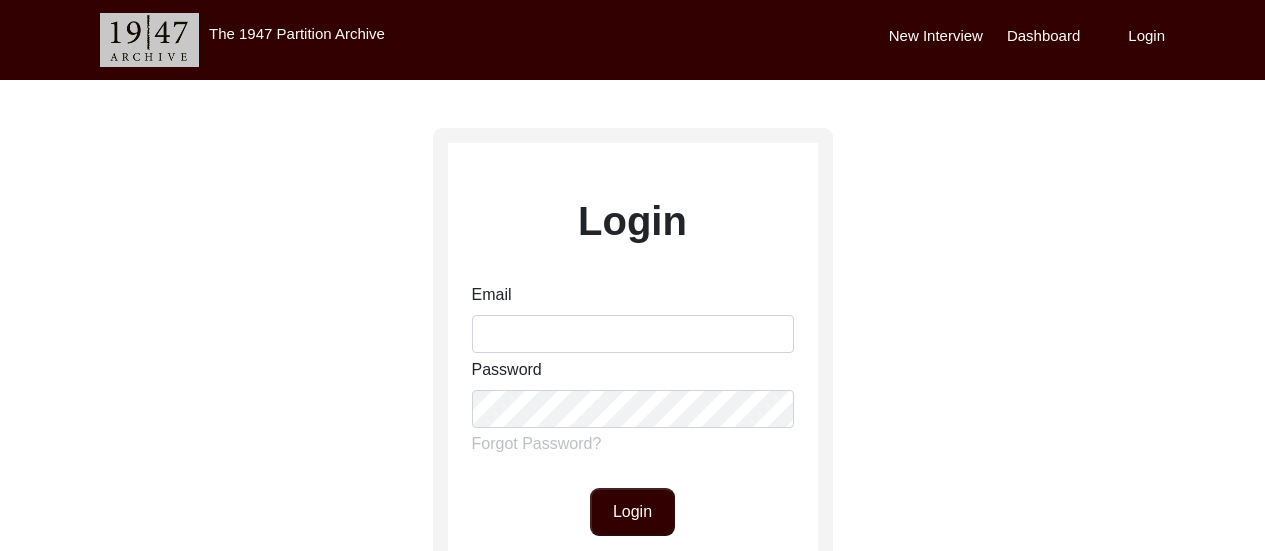 scroll, scrollTop: 0, scrollLeft: 0, axis: both 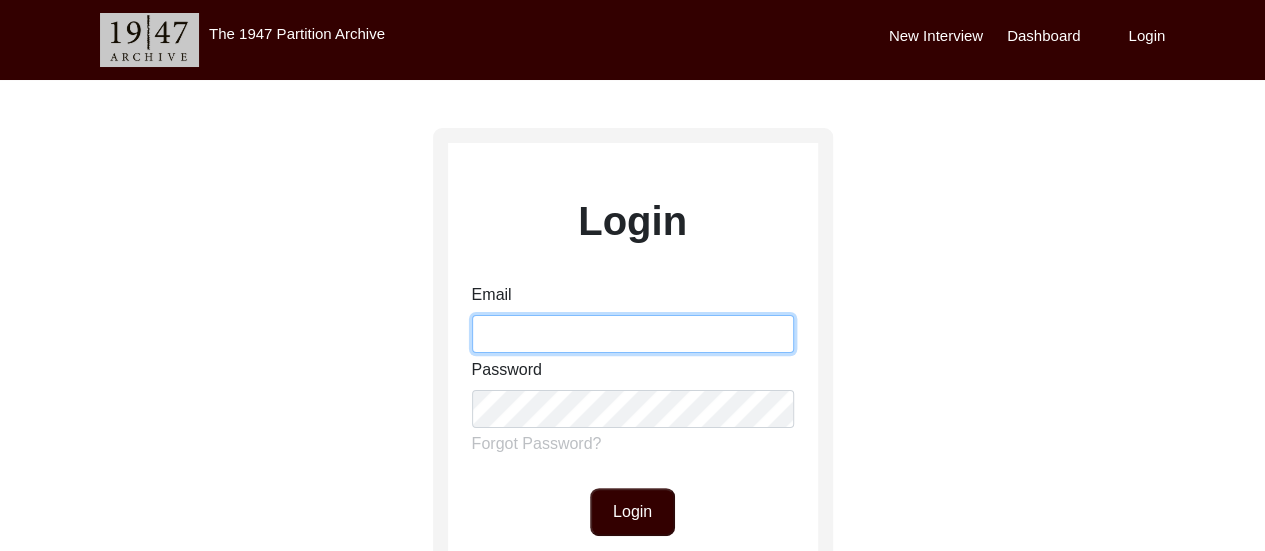 click on "Email" at bounding box center [633, 334] 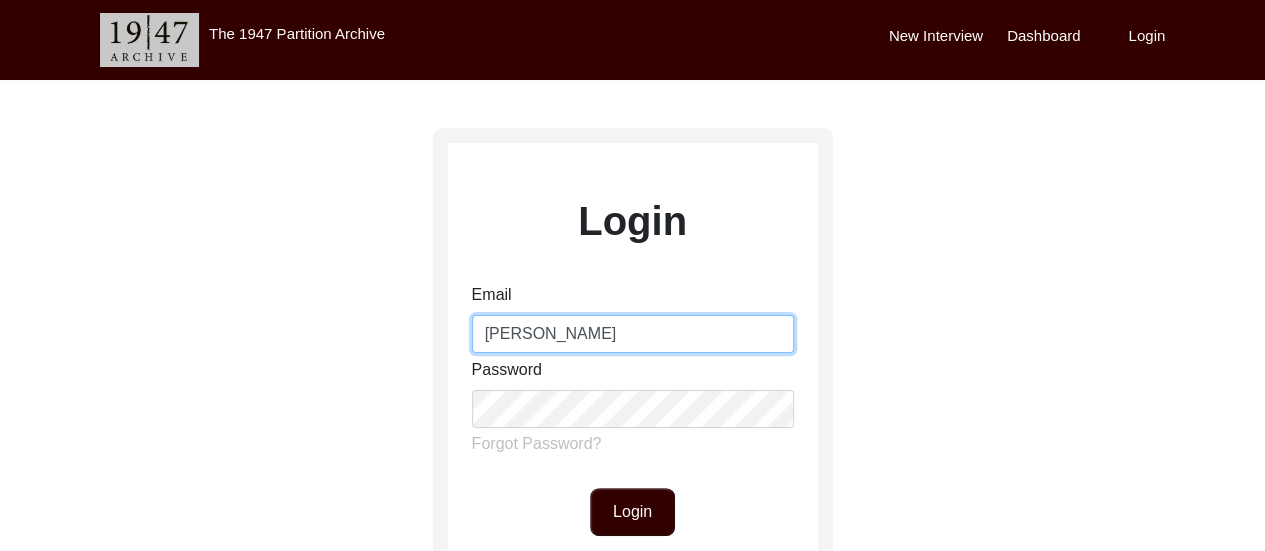 type on "[EMAIL_ADDRESS][DOMAIN_NAME]" 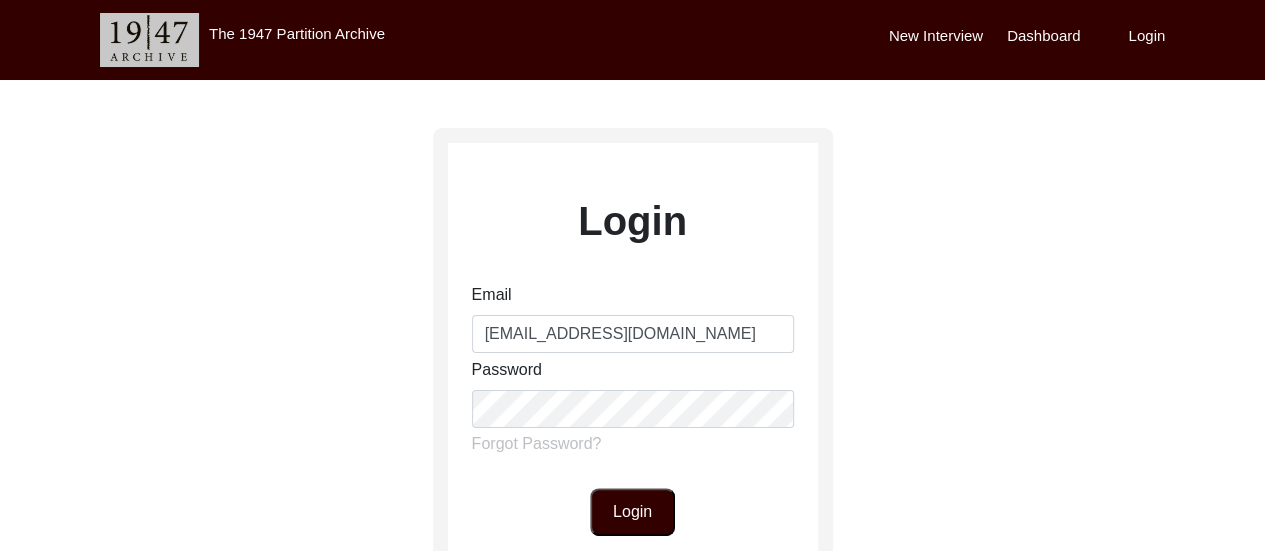 click on "Login" 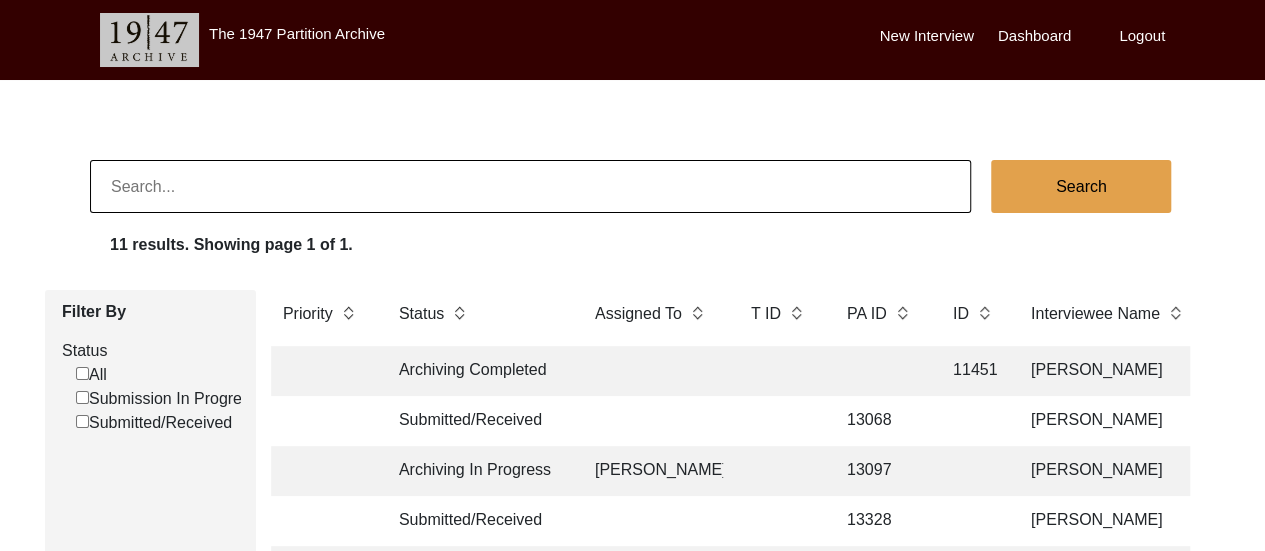 click on "The 1947 Partition Archive New Interview Dashboard Logout Search 11 results. Showing page 1 of 1. Filter By Status  All   Submission In Progress   Submitted/Received  Priority Status Assigned To T ID PA ID ID Interviewee Name Interviewer Interview location (City, State/Province, Country) Interview Date Gender of interviewee Interviewee Date of Birth Interviewee Religion Interview Languages "Migrated From (Village/City, State, Country)" "Migrated To (Village/City, State, Country)" POST Form Summary RELEASE Form # Photos of interview Video/Audio Received B-Roll Received Doc & Video confirm email sent Archiving Completed 11451 [PERSON_NAME] [PERSON_NAME] [GEOGRAPHIC_DATA], [GEOGRAPHIC_DATA], [GEOGRAPHIC_DATA] [DATE] [DEMOGRAPHIC_DATA] n/a [DEMOGRAPHIC_DATA] Bengali Munshiganj, [GEOGRAPHIC_DATA], [GEOGRAPHIC_DATA] [GEOGRAPHIC_DATA], [GEOGRAPHIC_DATA], [GEOGRAPHIC_DATA] yes Submitted/Received 13068 [PERSON_NAME] [PERSON_NAME] [GEOGRAPHIC_DATA], [GEOGRAPHIC_DATA], [GEOGRAPHIC_DATA] [DATE] [DEMOGRAPHIC_DATA] [DATE] [DEMOGRAPHIC_DATA] Bengali n/a n/a Archiving In Progress [PERSON_NAME] 13097 [PERSON_NAME] [PERSON_NAME] [DEMOGRAPHIC_DATA]" at bounding box center [632, 532] 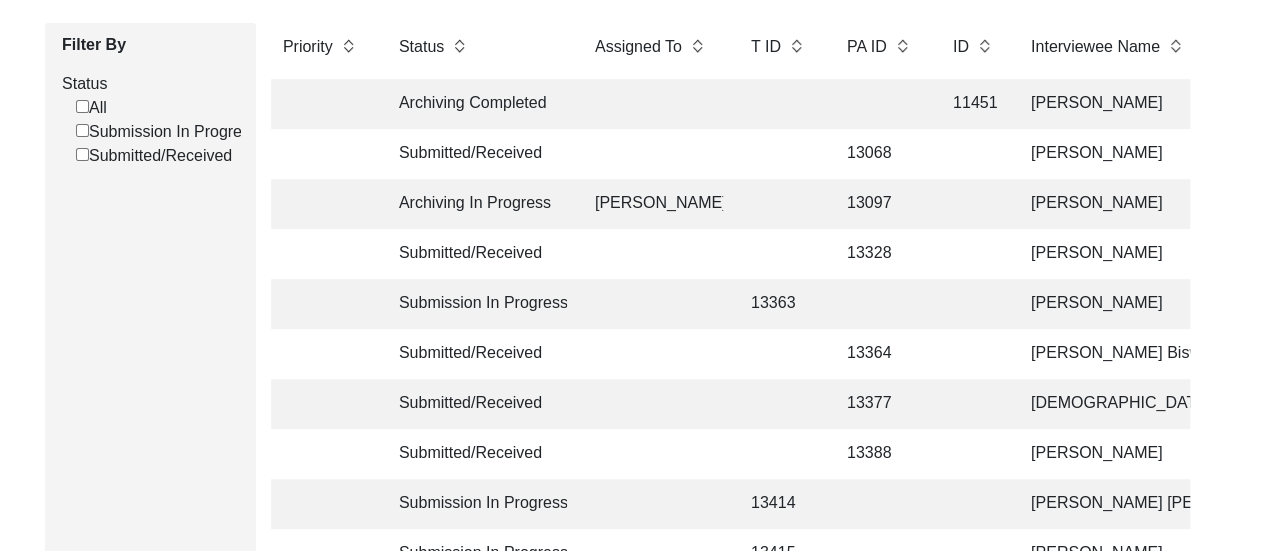 scroll, scrollTop: 360, scrollLeft: 0, axis: vertical 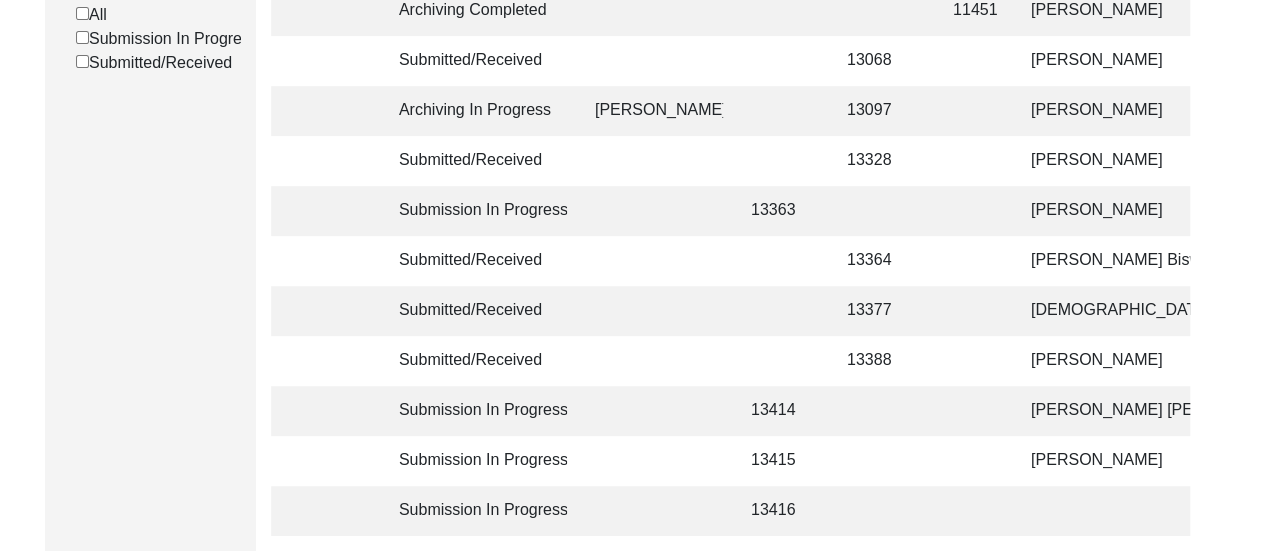 click 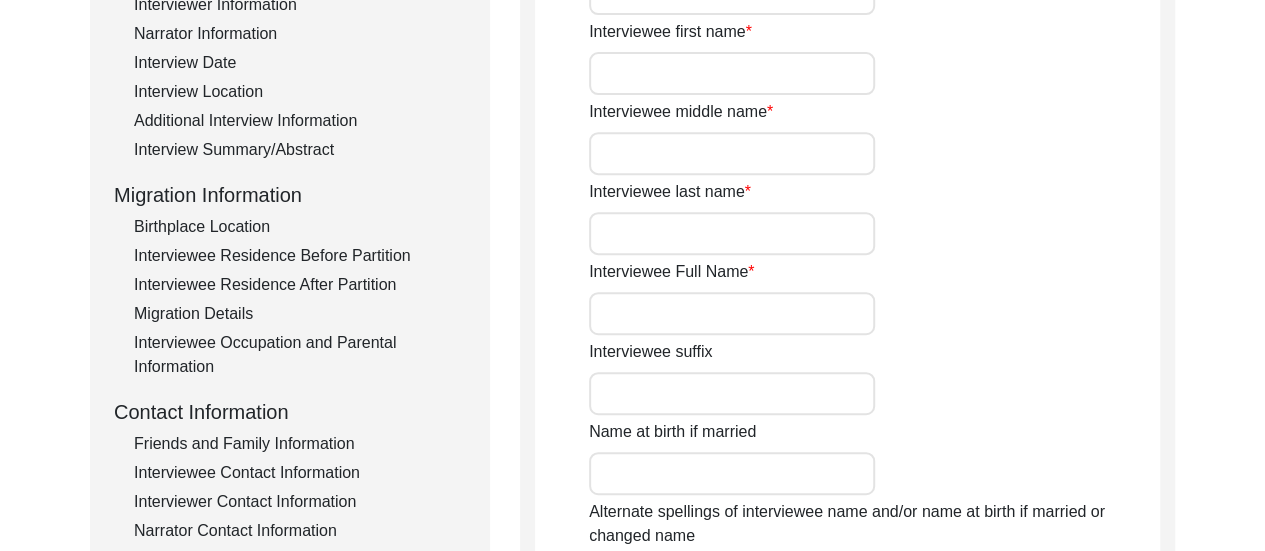 type on "Ramesh" 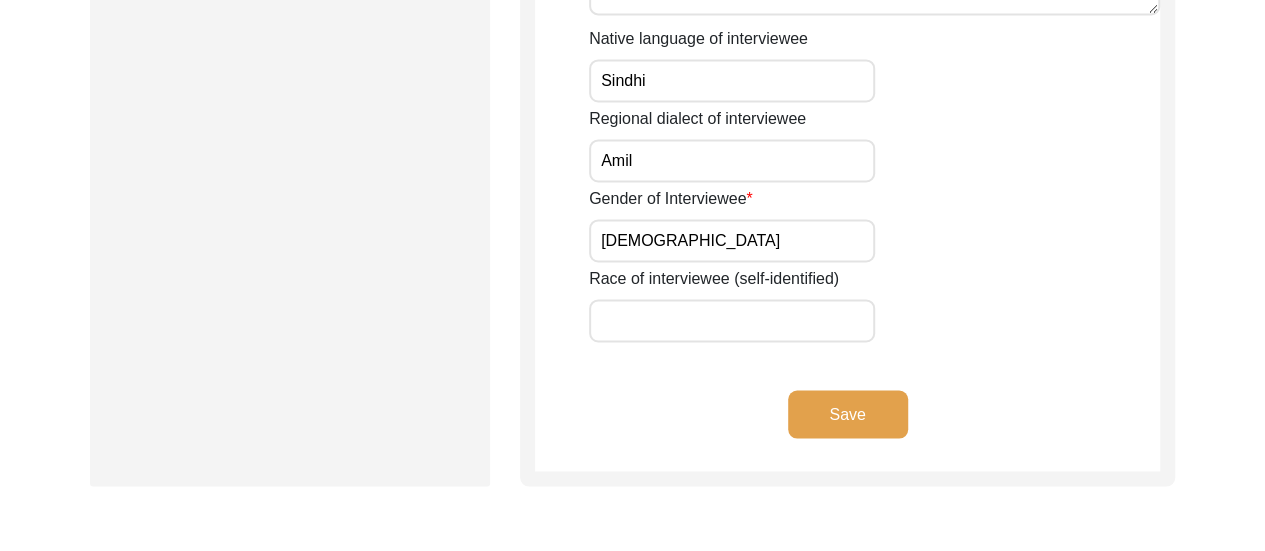 scroll, scrollTop: 1560, scrollLeft: 0, axis: vertical 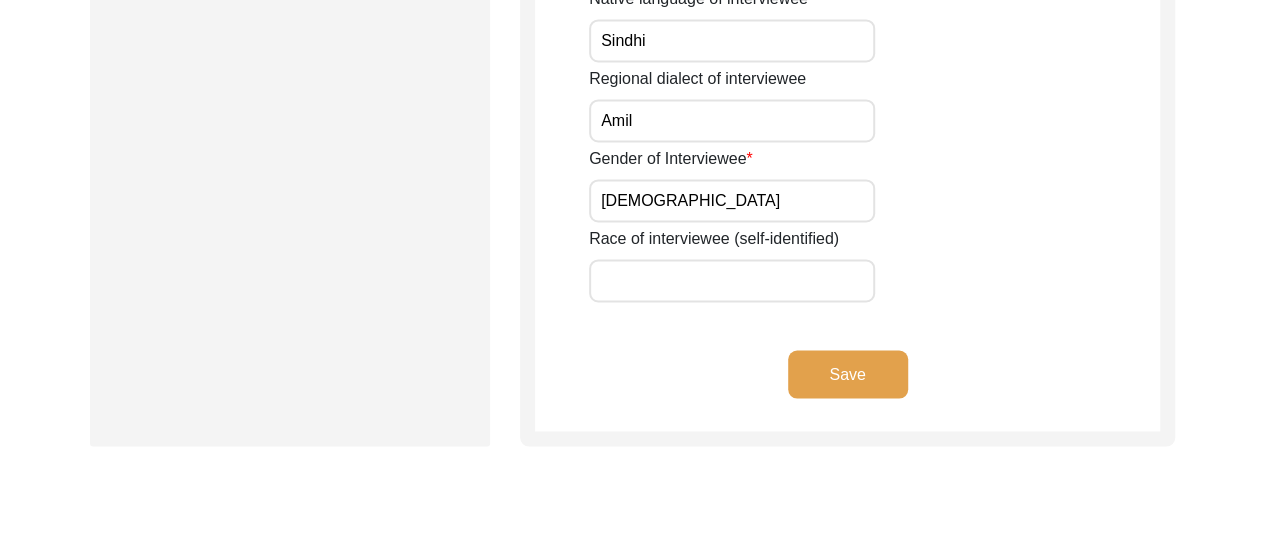 click on "Save" 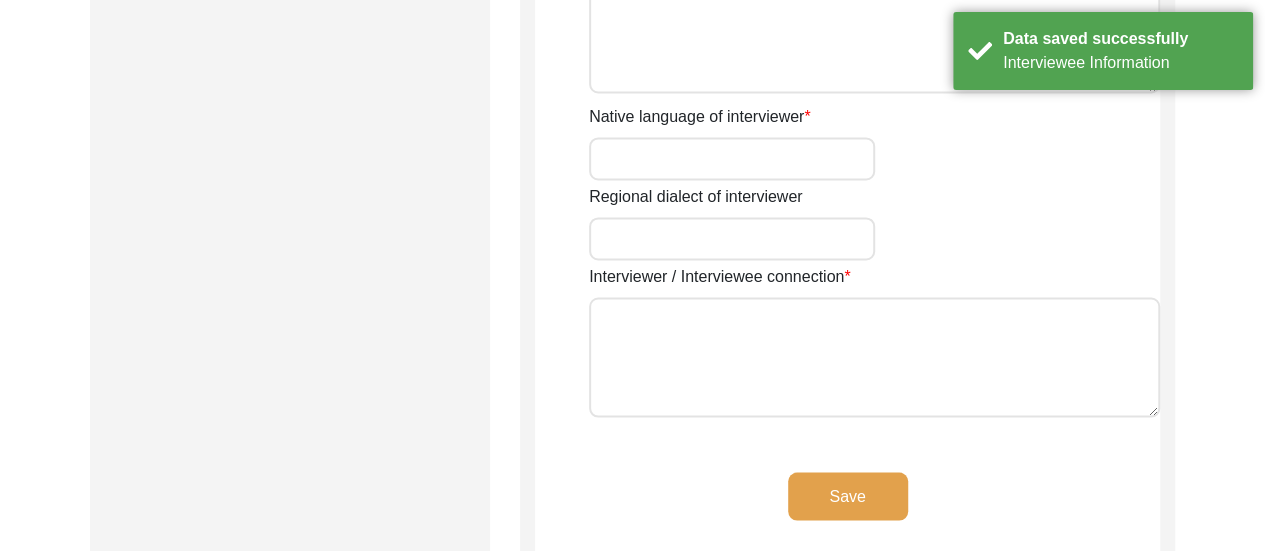 type on "[PERSON_NAME]" 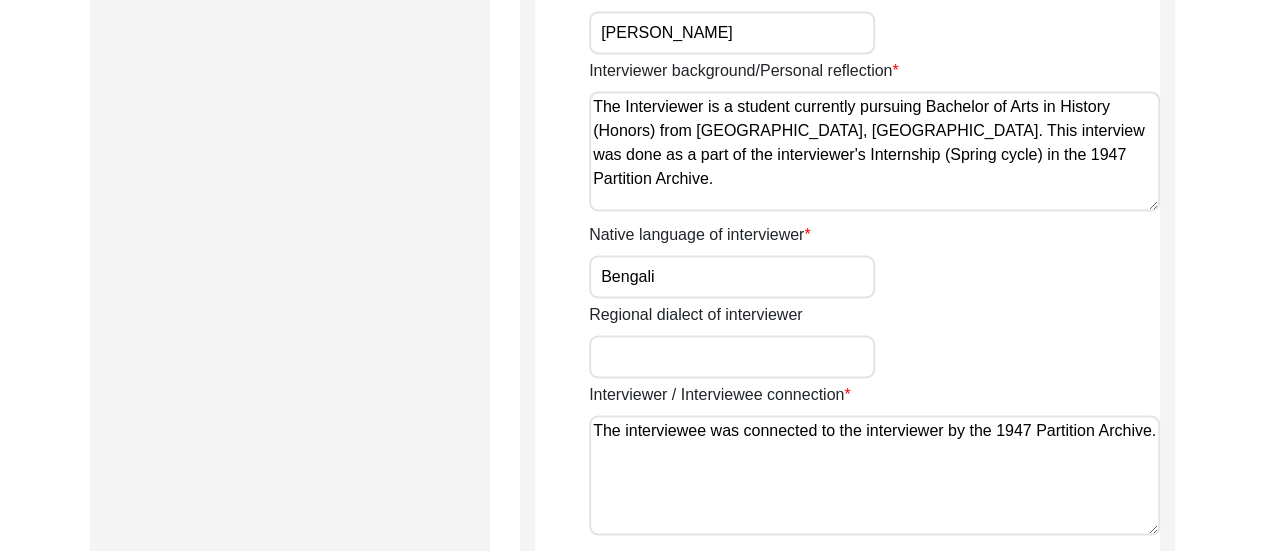 scroll, scrollTop: 1640, scrollLeft: 0, axis: vertical 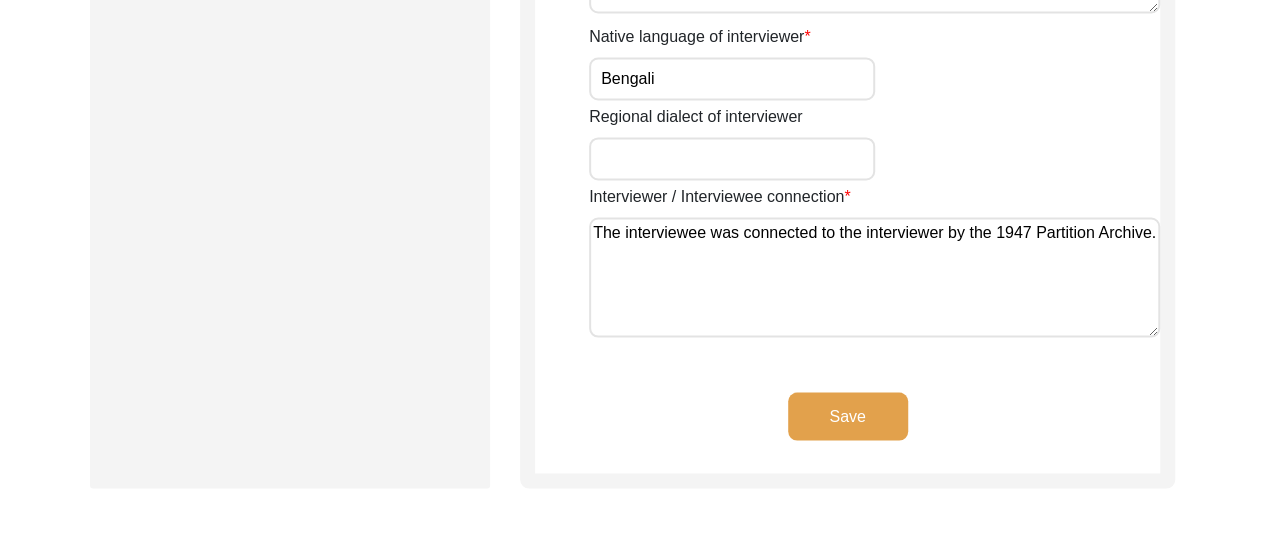 click on "Save" 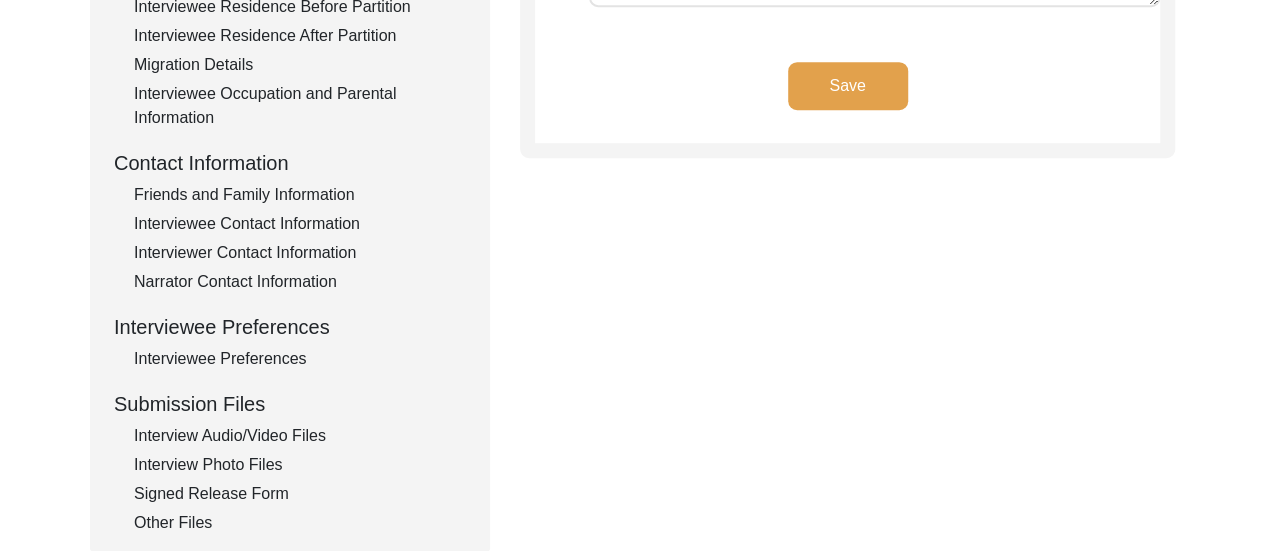 scroll, scrollTop: 614, scrollLeft: 0, axis: vertical 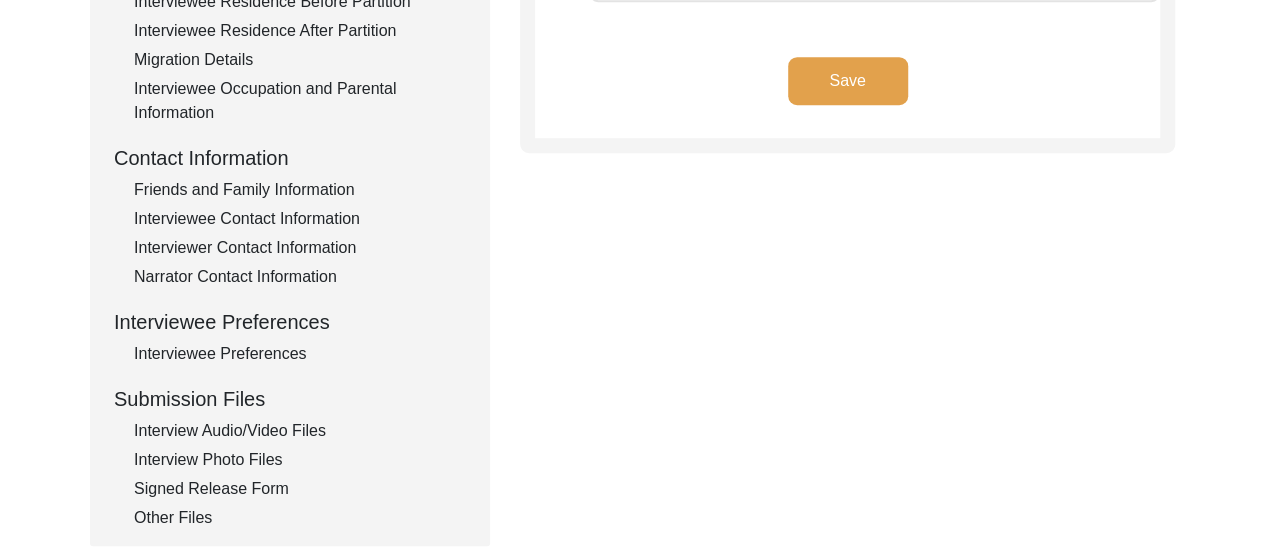 click on "Interview Photo Files" 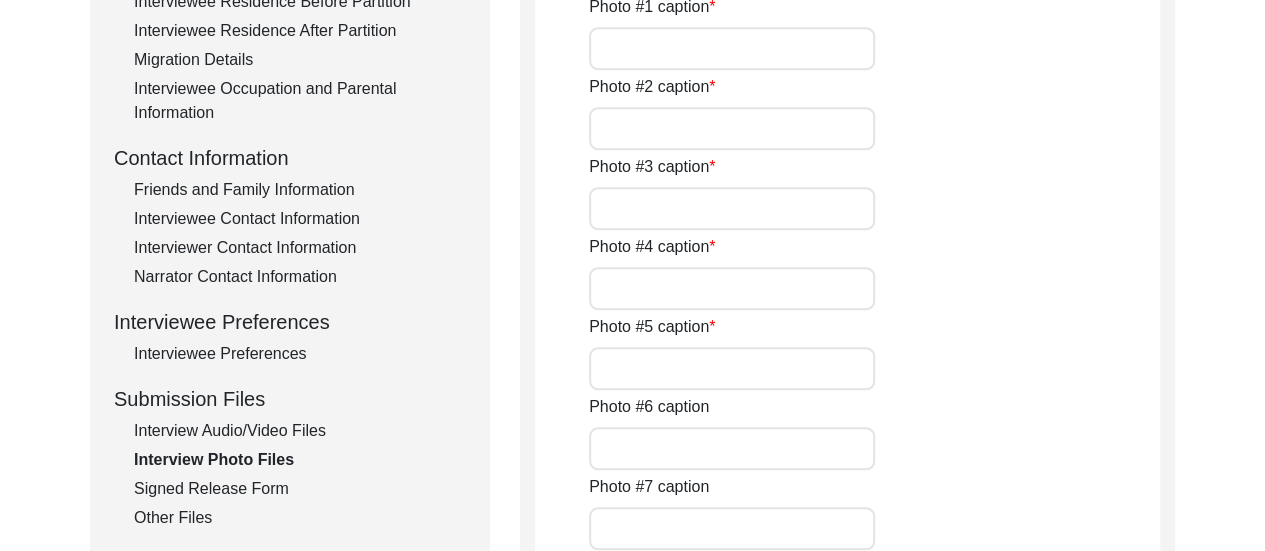 type on "This photograph was taken during the interview." 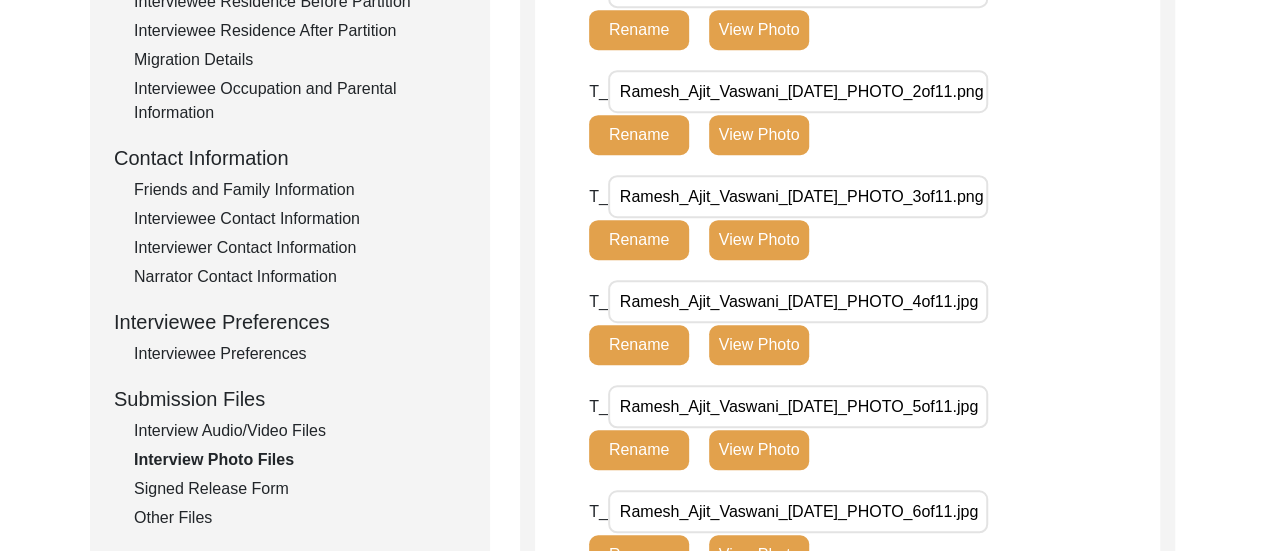click on "T_ Ramesh_Ajit_Vaswani_[DATE]_PHOTO_4of11.jpg Rename View Photo" 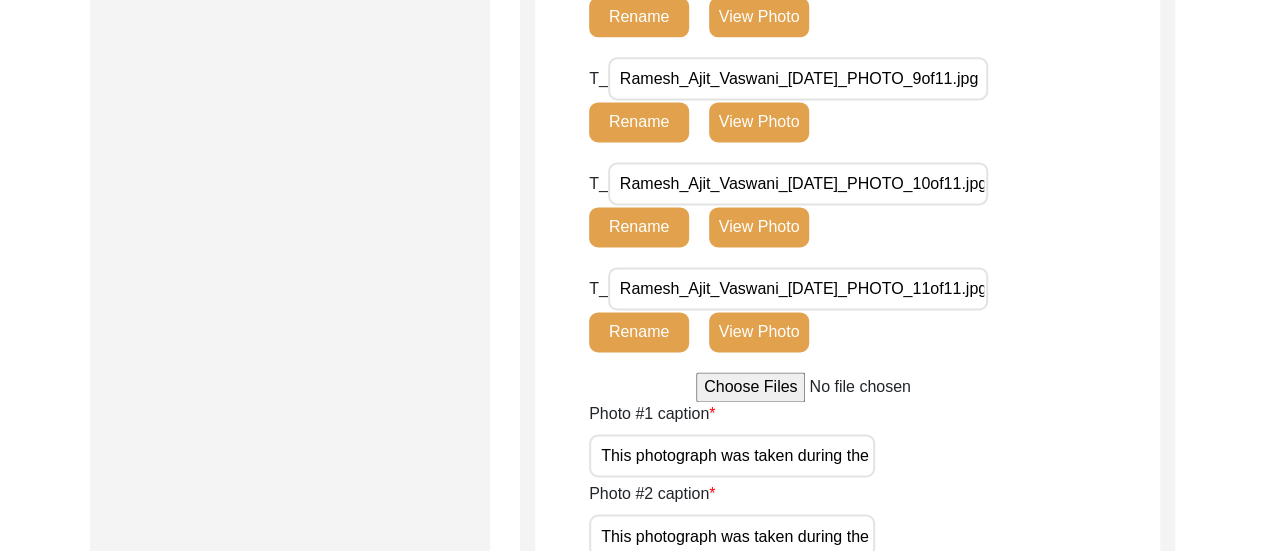 scroll, scrollTop: 1374, scrollLeft: 0, axis: vertical 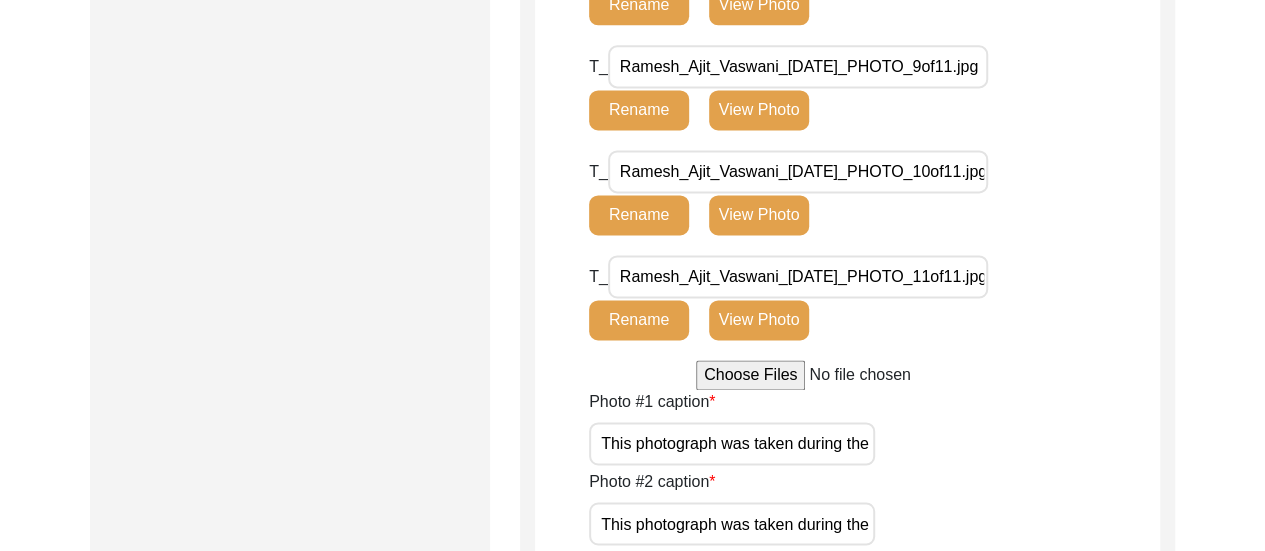 click on "View Photo" 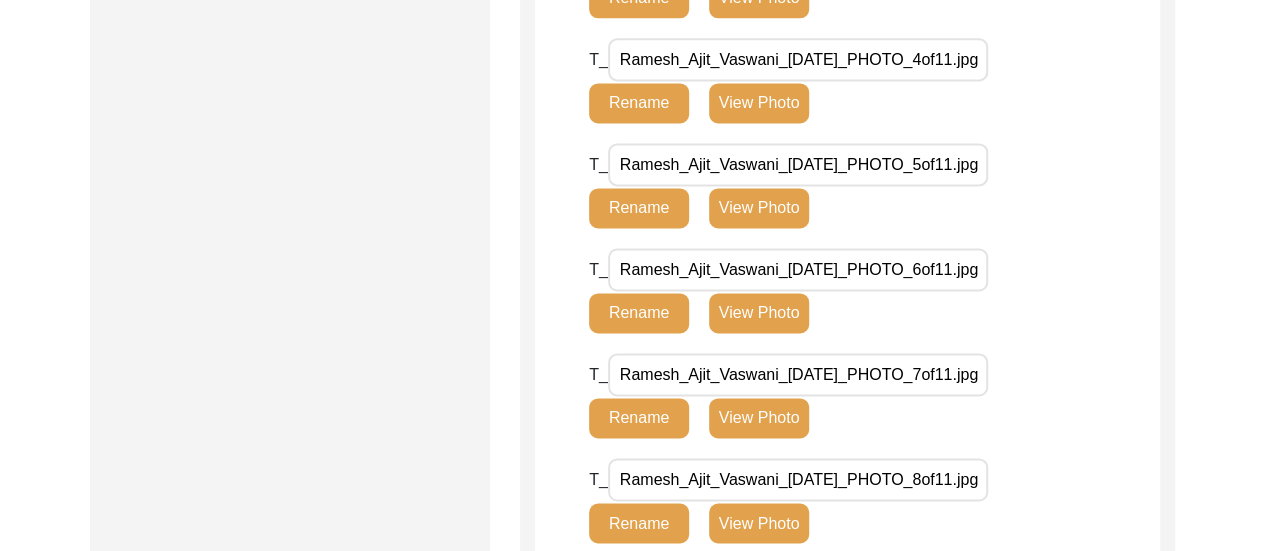 type 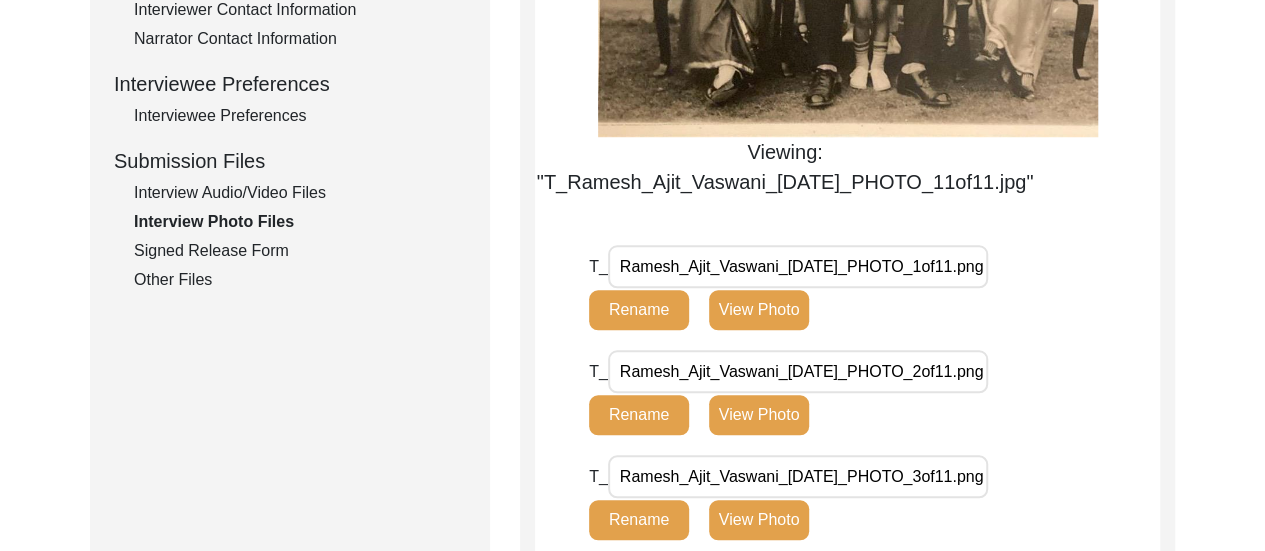scroll, scrollTop: 854, scrollLeft: 0, axis: vertical 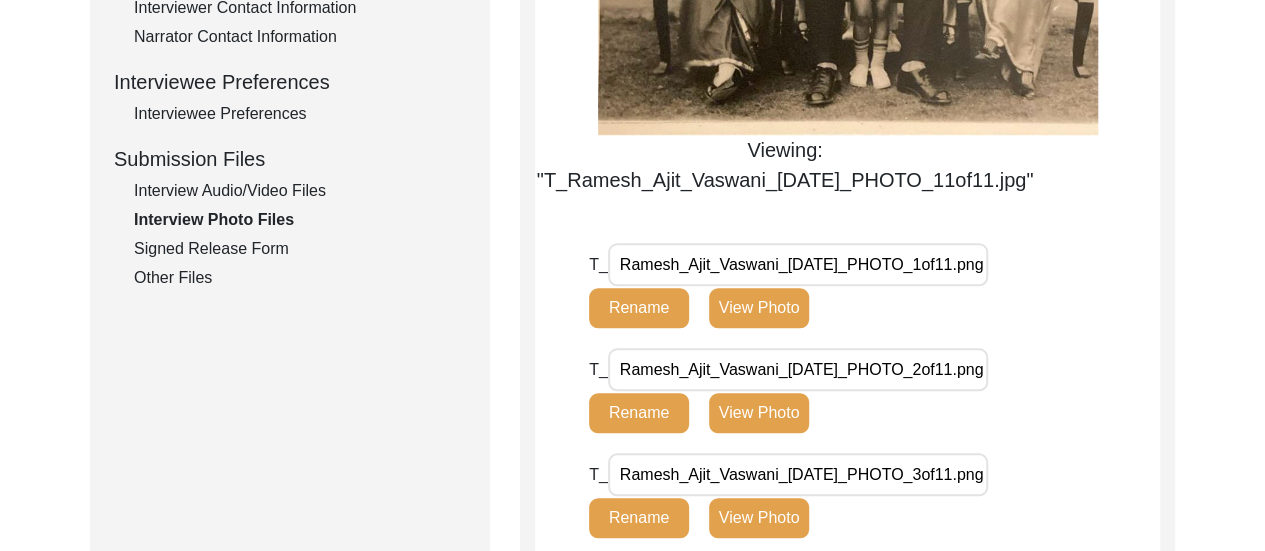 click on "T_ Ramesh_Ajit_Vaswani_[DATE]_PHOTO_2of11.png Rename View Photo" 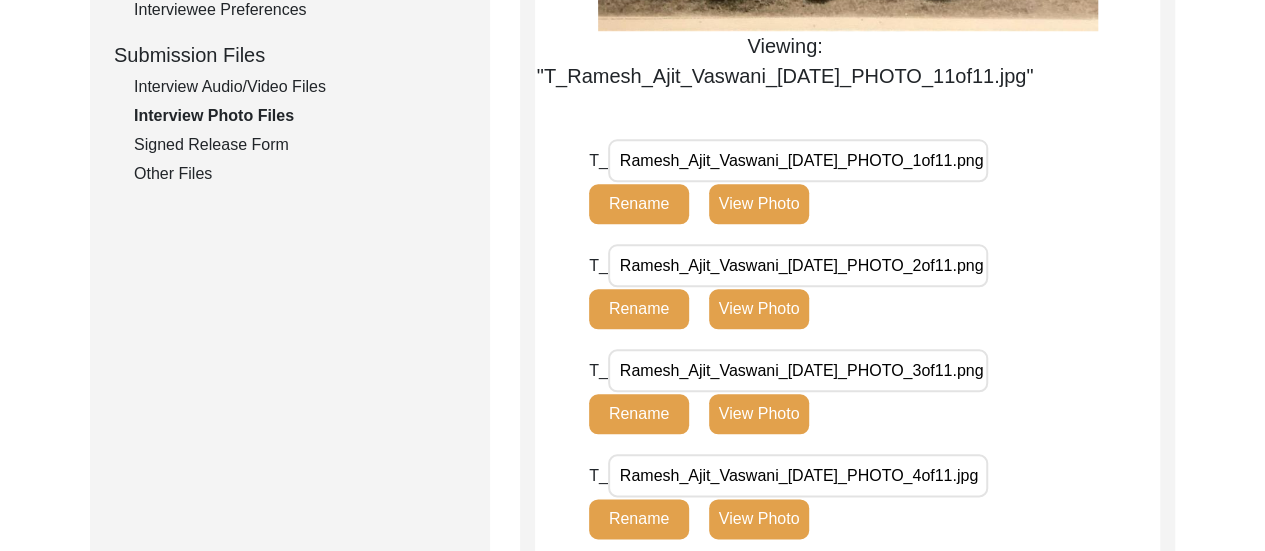 scroll, scrollTop: 1014, scrollLeft: 0, axis: vertical 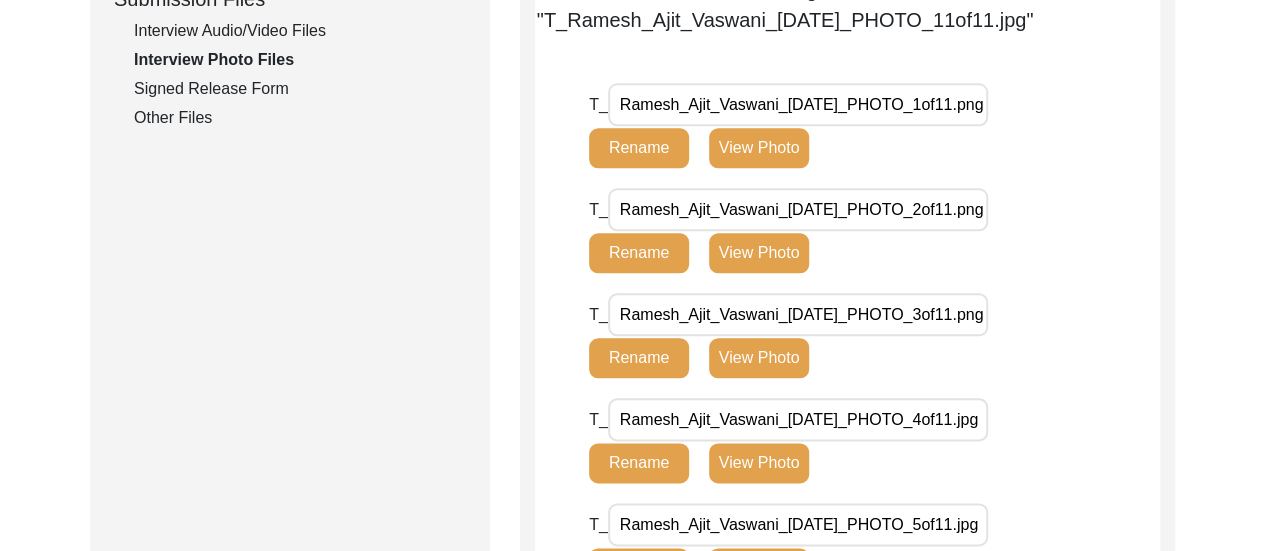 click on "View Photo" 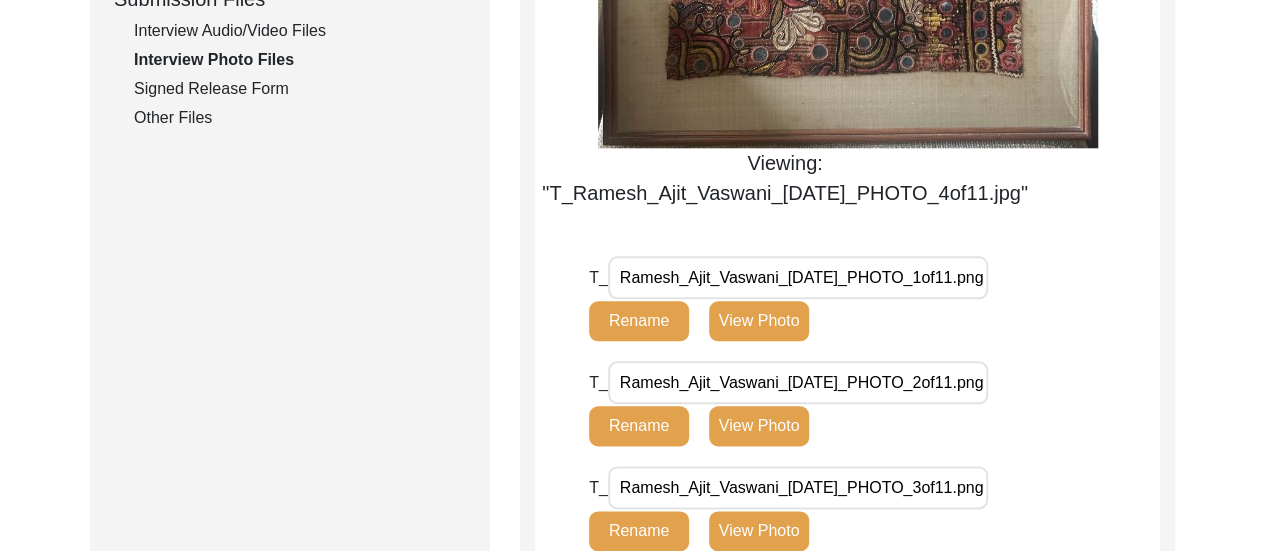 type 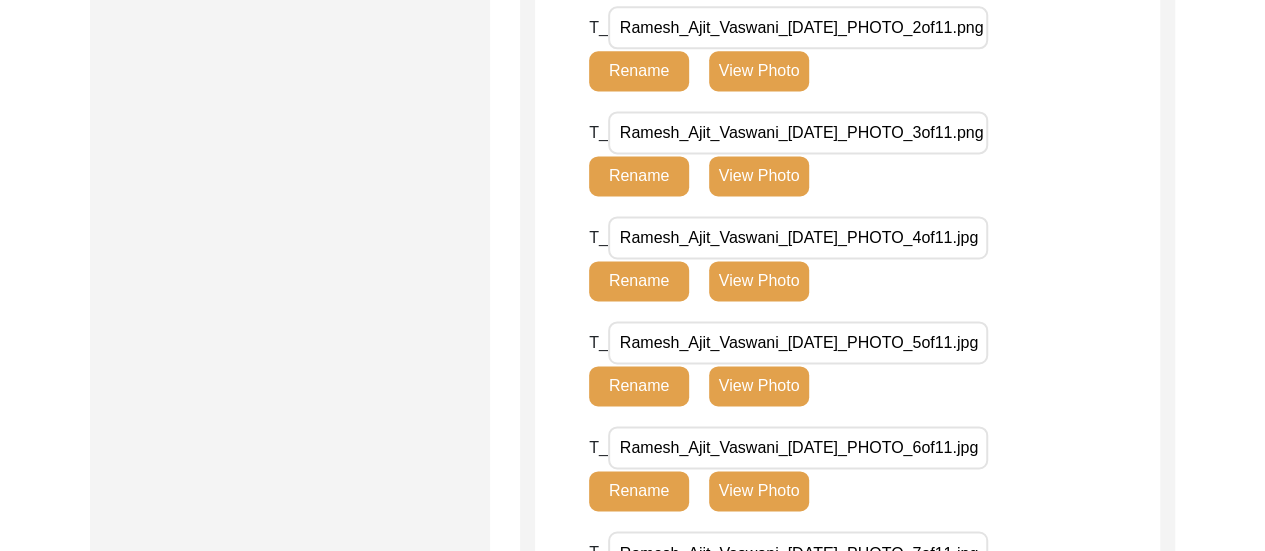 scroll, scrollTop: 1374, scrollLeft: 0, axis: vertical 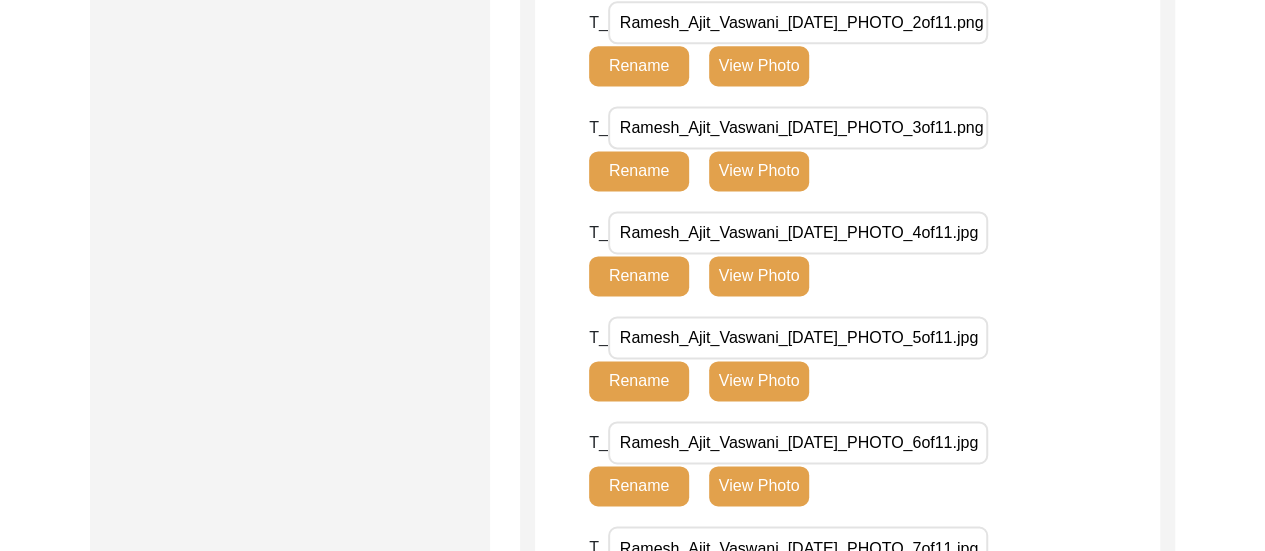click on "View Photo" 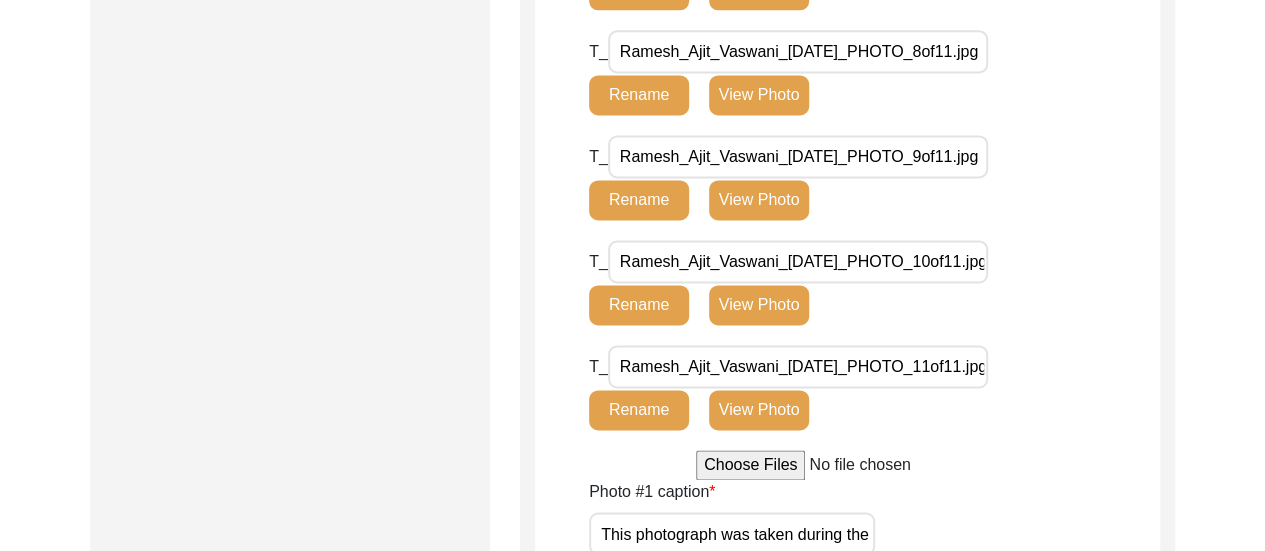 type 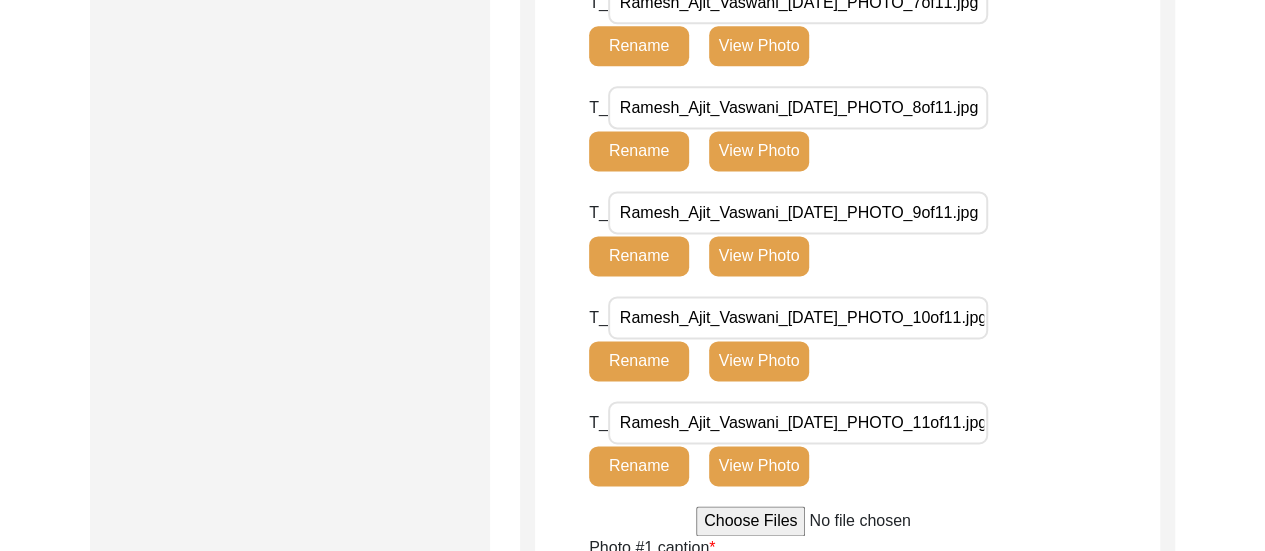 scroll, scrollTop: 1334, scrollLeft: 0, axis: vertical 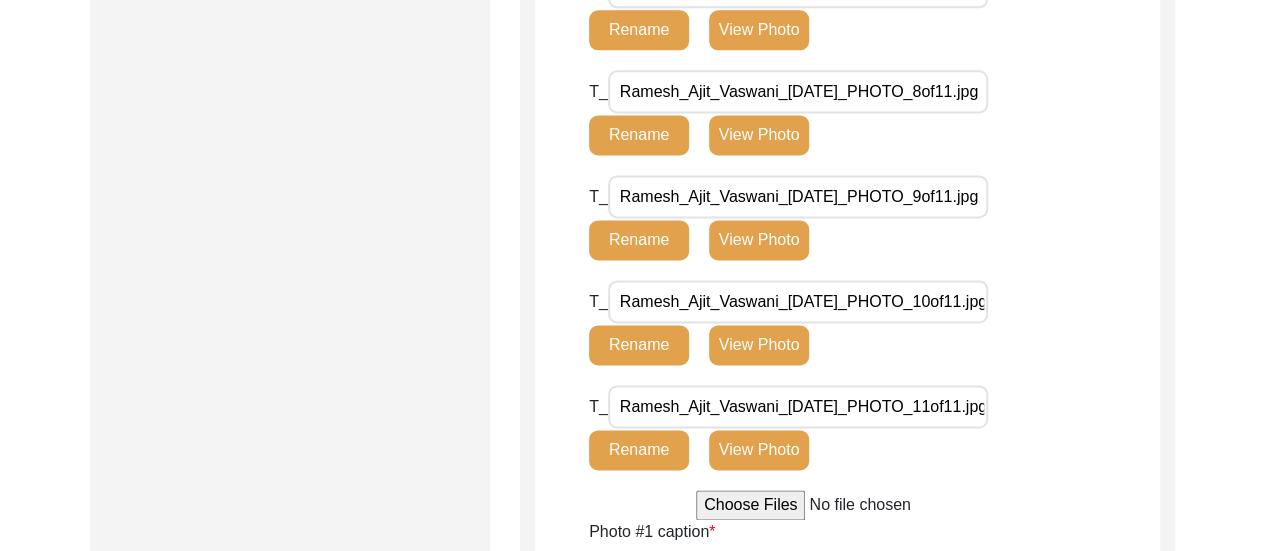 click on "View Photo" 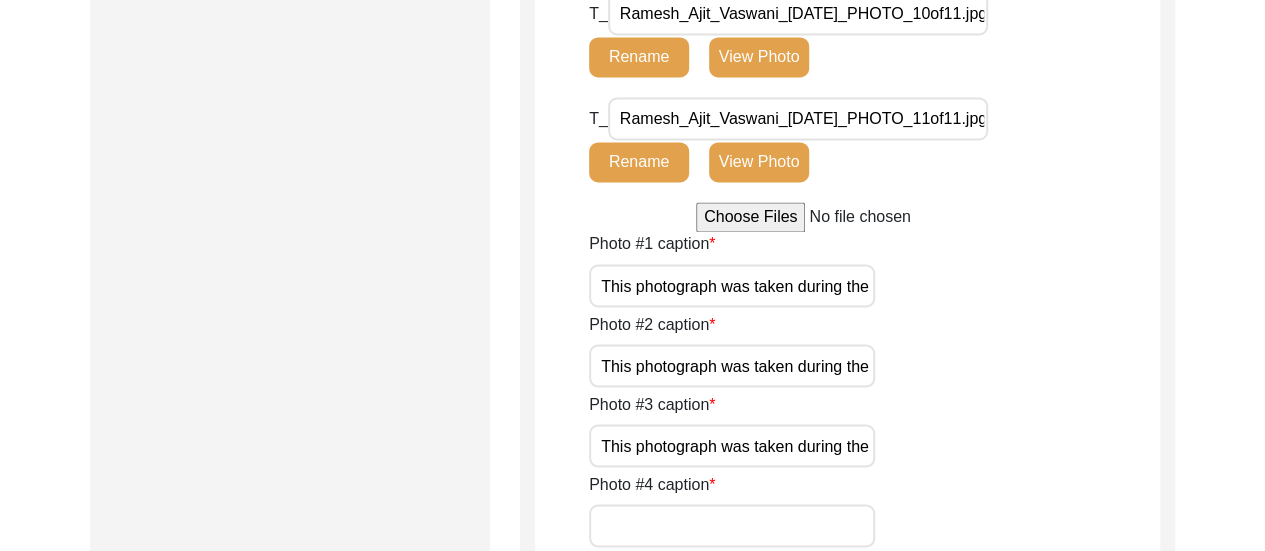 scroll, scrollTop: 1694, scrollLeft: 0, axis: vertical 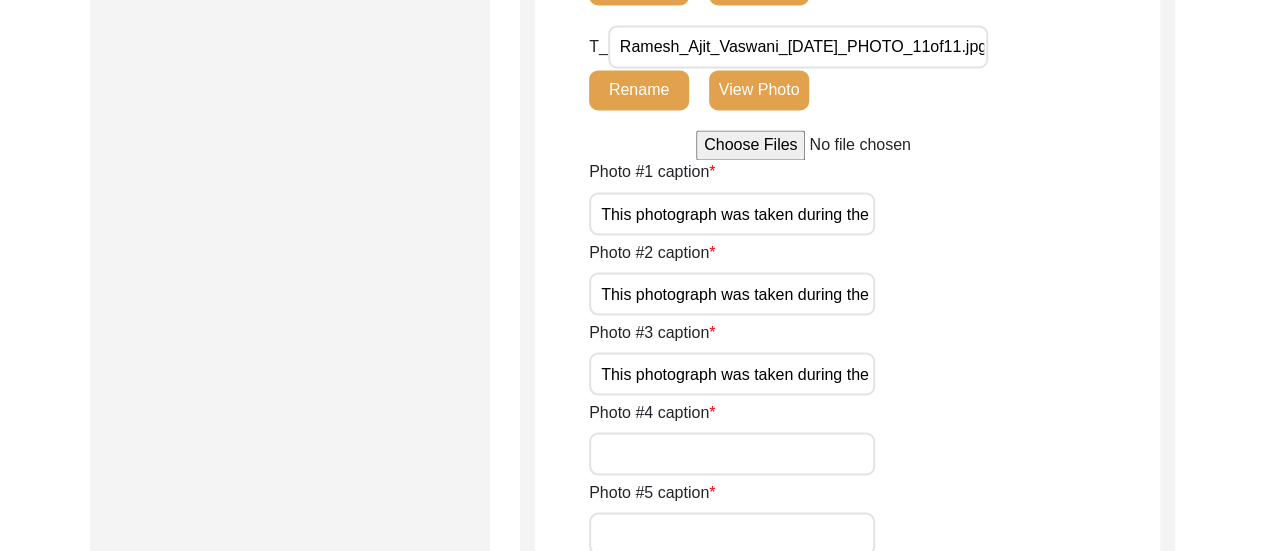 click on "View Photo" 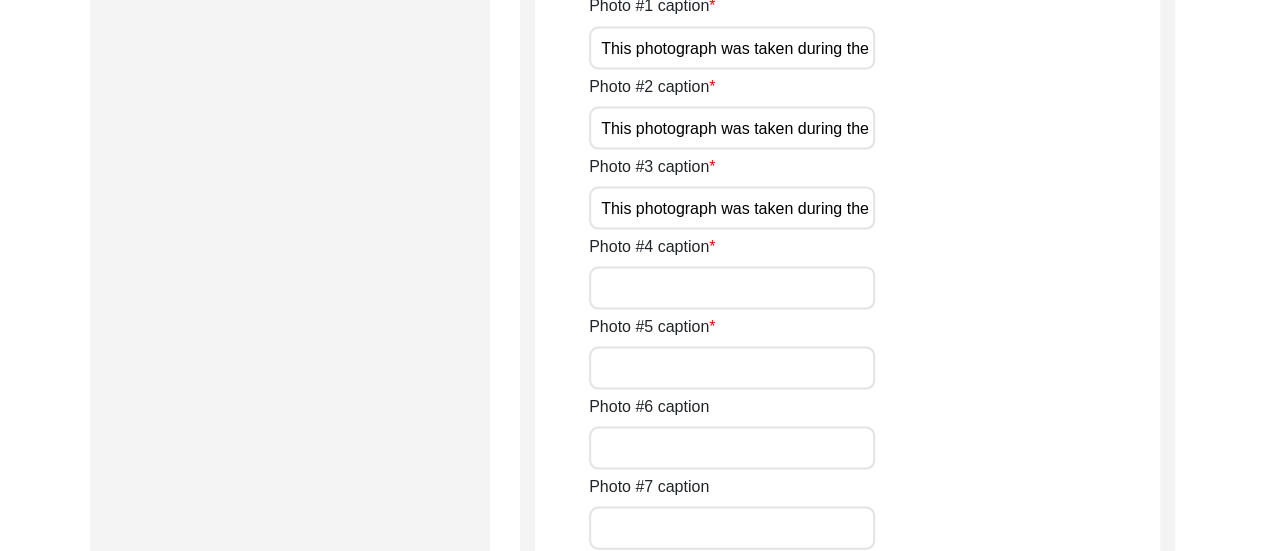 scroll, scrollTop: 1894, scrollLeft: 0, axis: vertical 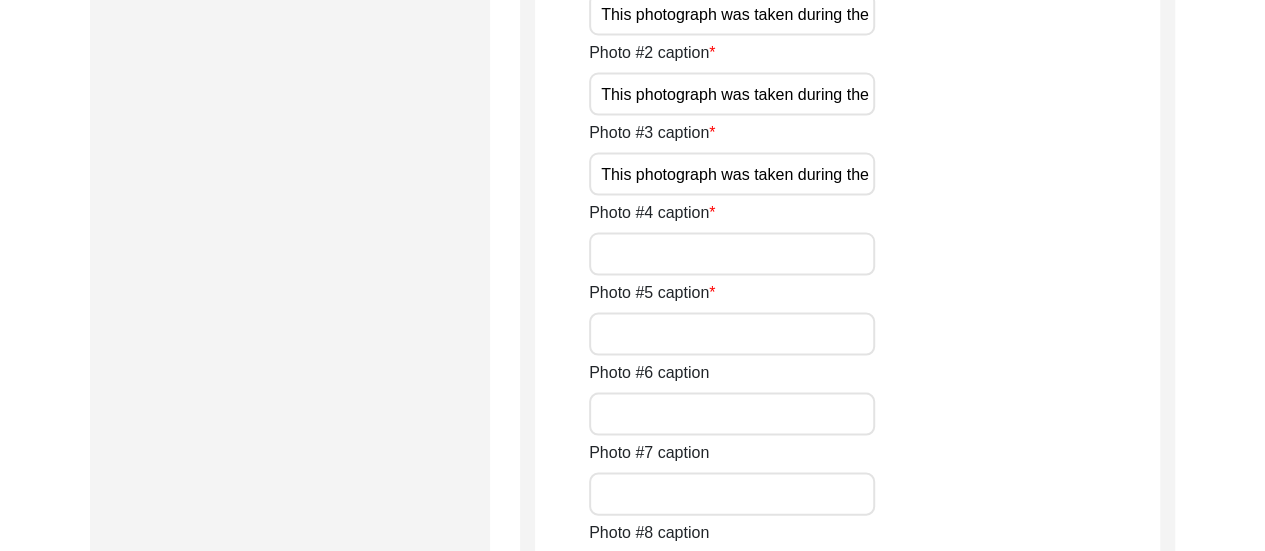 click on "View Photo" 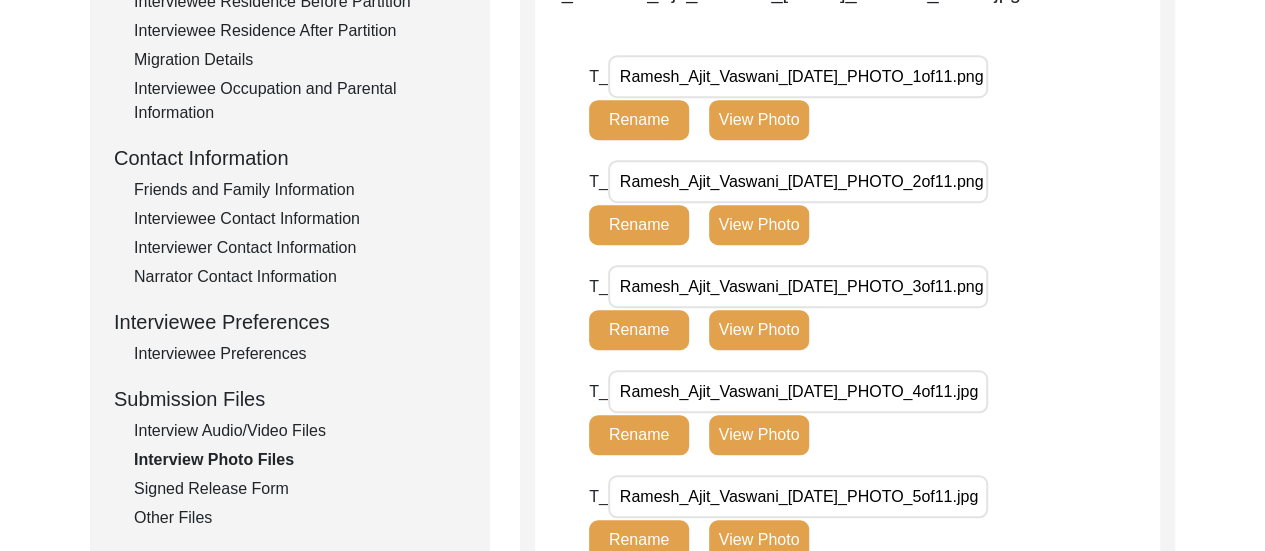 scroll, scrollTop: 574, scrollLeft: 0, axis: vertical 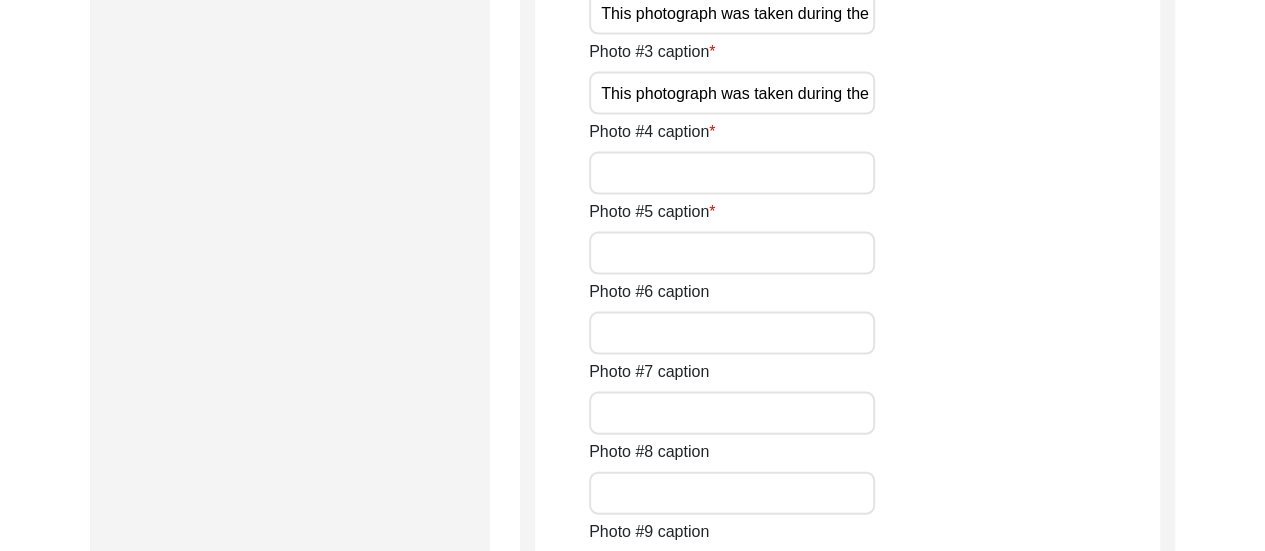 click on "View Photo" 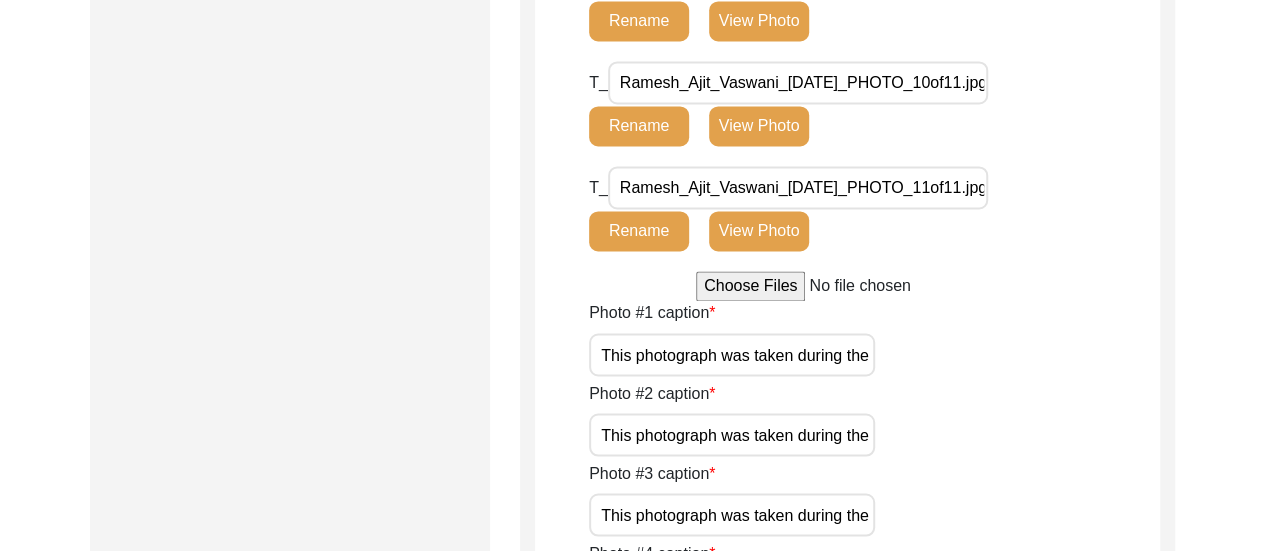 scroll, scrollTop: 1574, scrollLeft: 0, axis: vertical 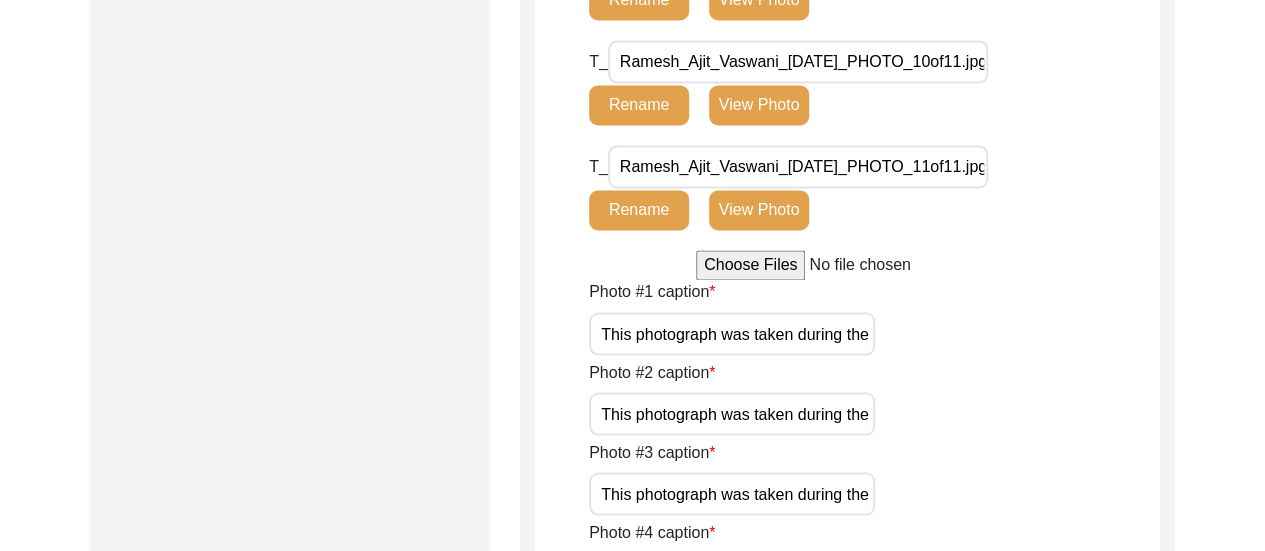 click on "View Photo" 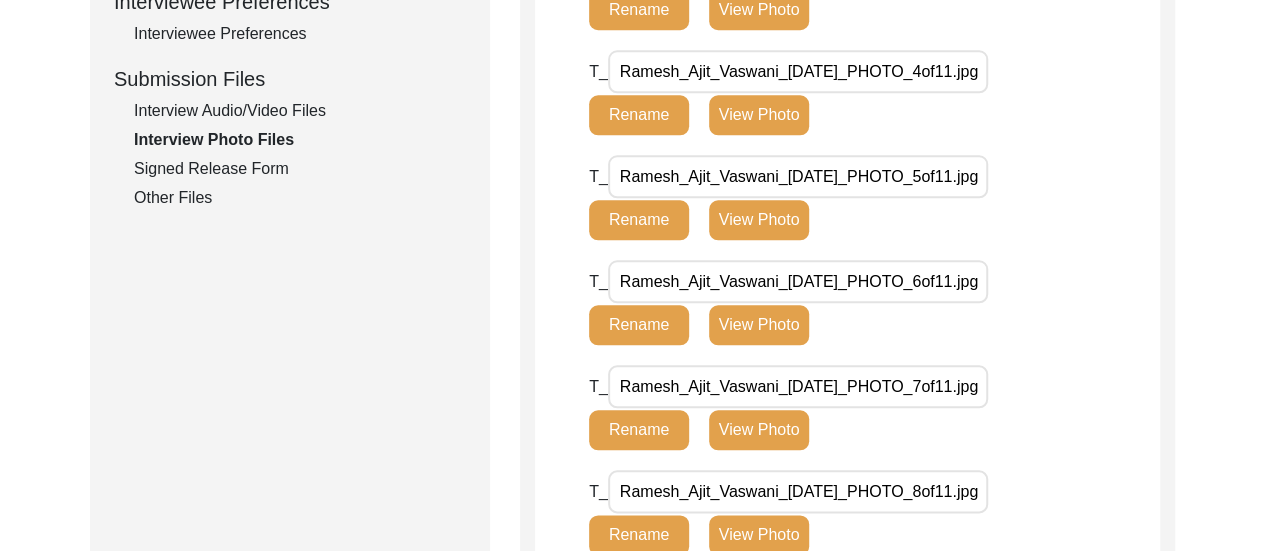 scroll, scrollTop: 974, scrollLeft: 0, axis: vertical 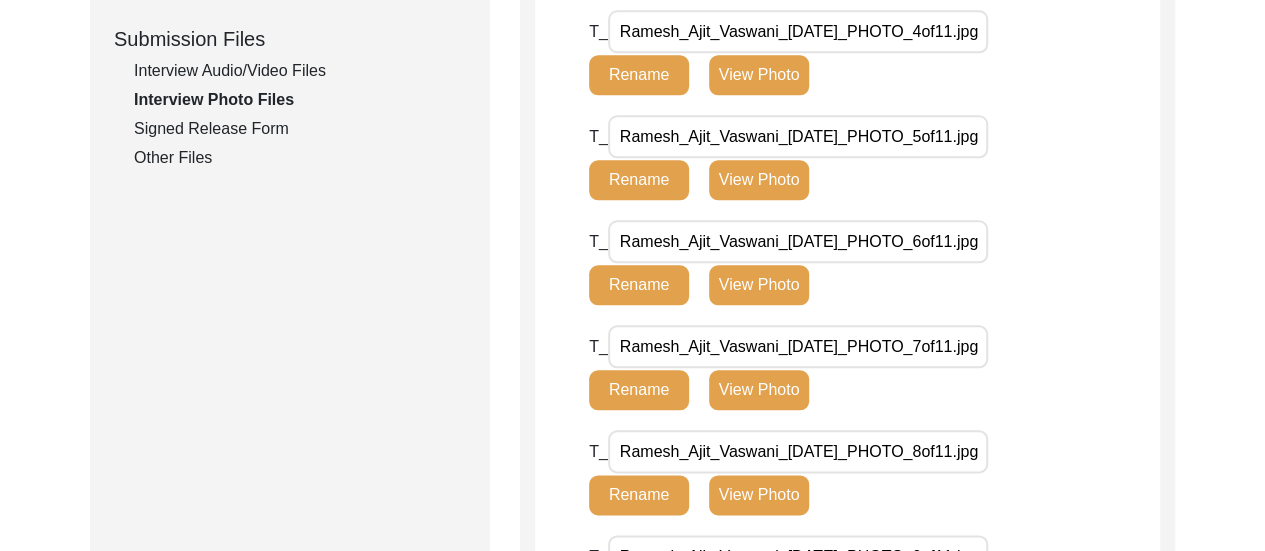 click on "View Photo" 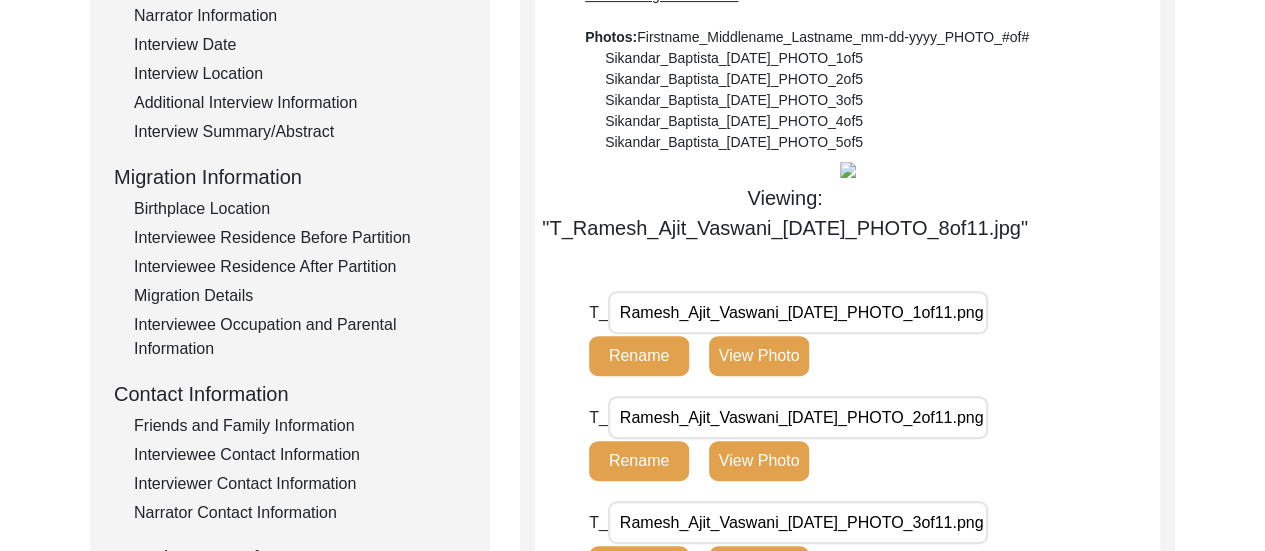 scroll, scrollTop: 294, scrollLeft: 0, axis: vertical 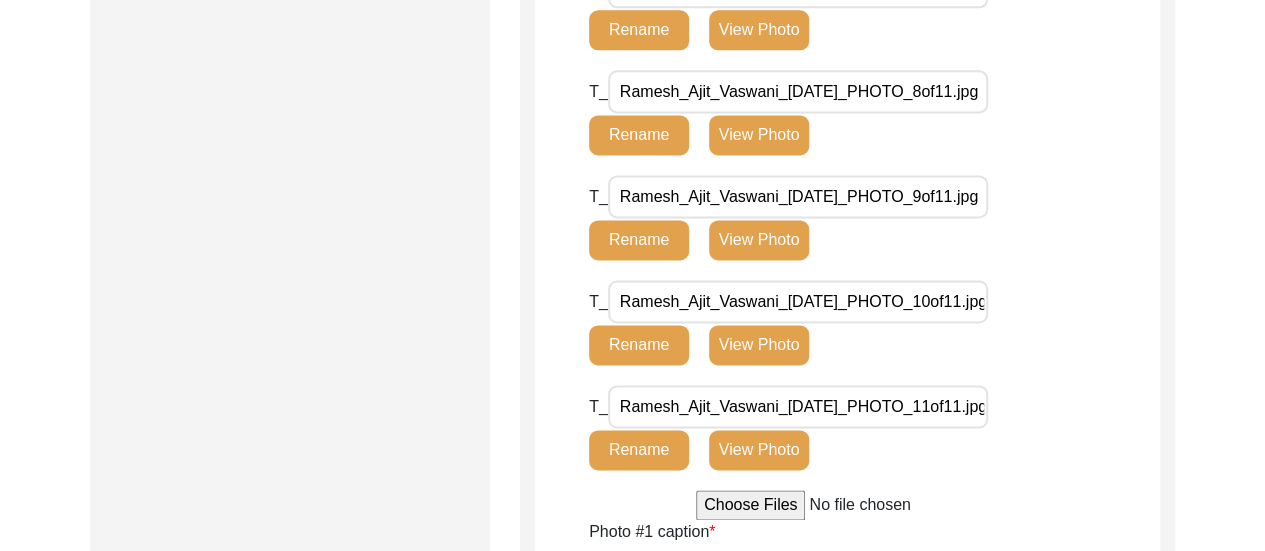 click on "View Photo" 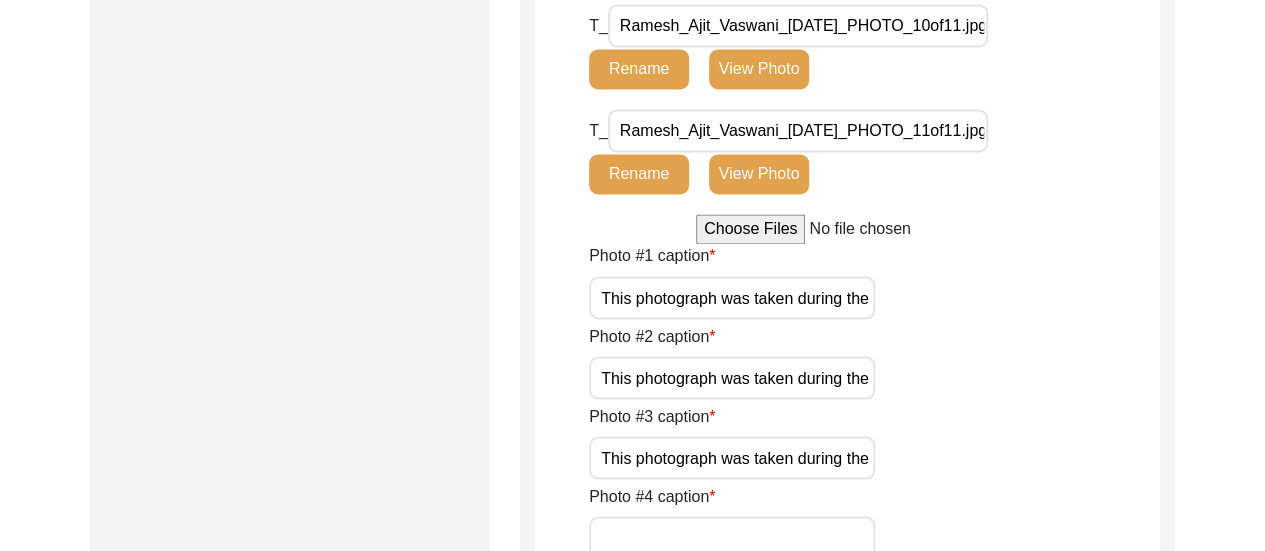 scroll, scrollTop: 1654, scrollLeft: 0, axis: vertical 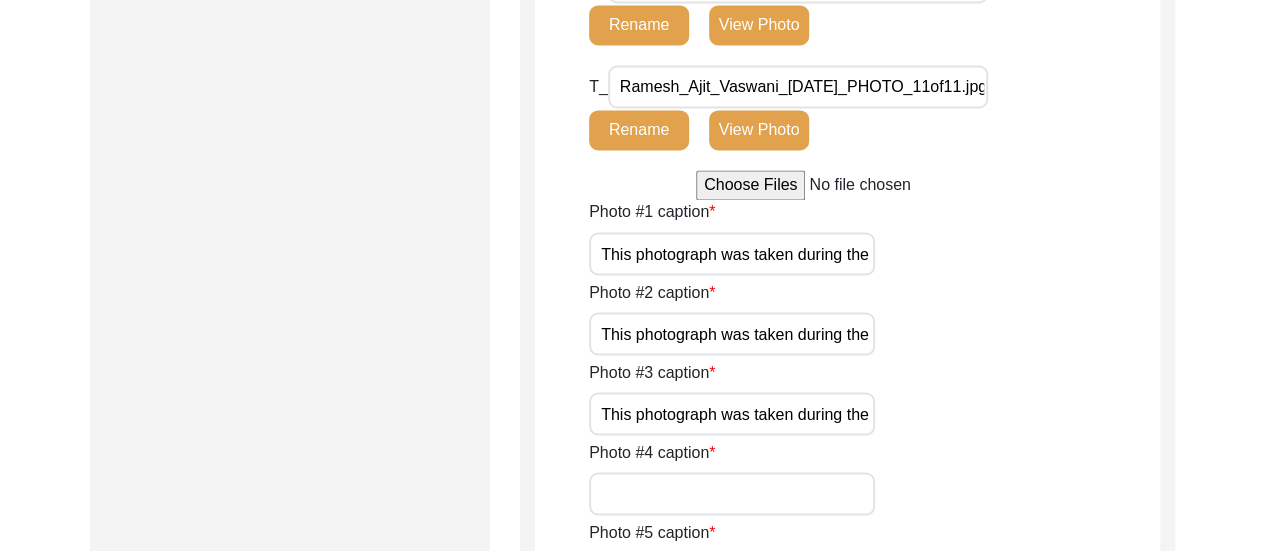 click on "View Photo" 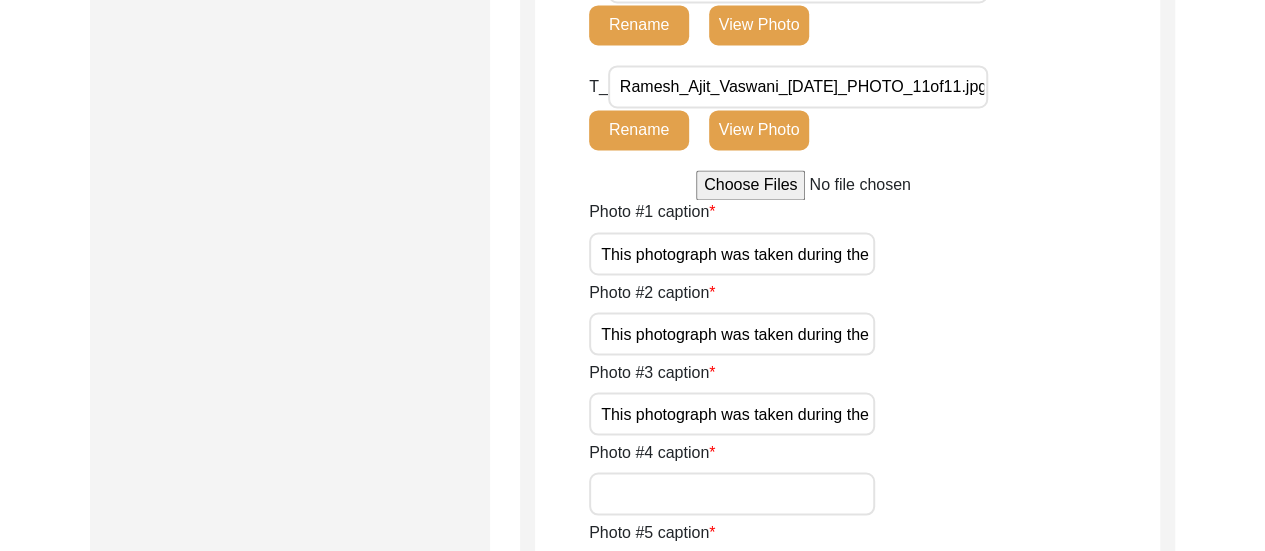 type 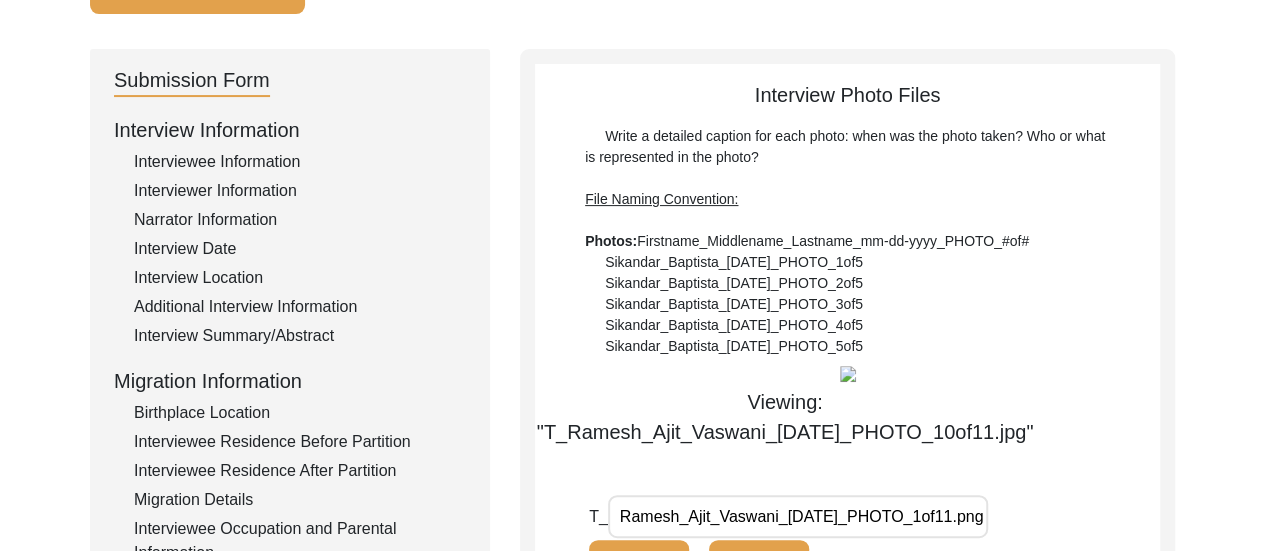 scroll, scrollTop: 294, scrollLeft: 0, axis: vertical 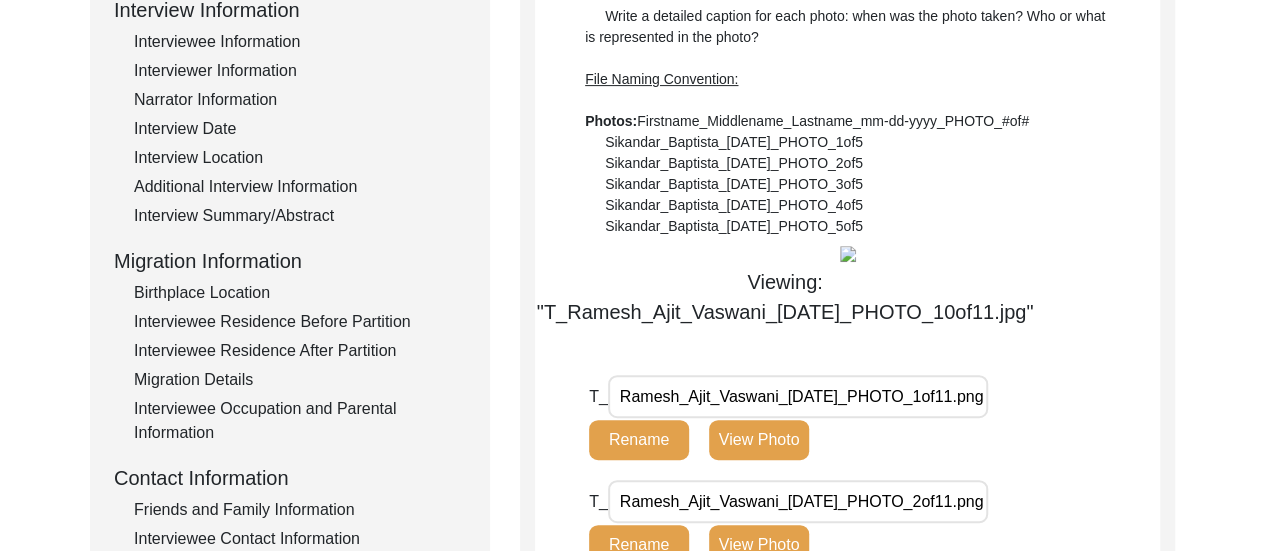 click on "Viewing: "T_Ramesh_Ajit_Vaswani_[DATE]_PHOTO_10of11.jpg"" at bounding box center [785, 297] 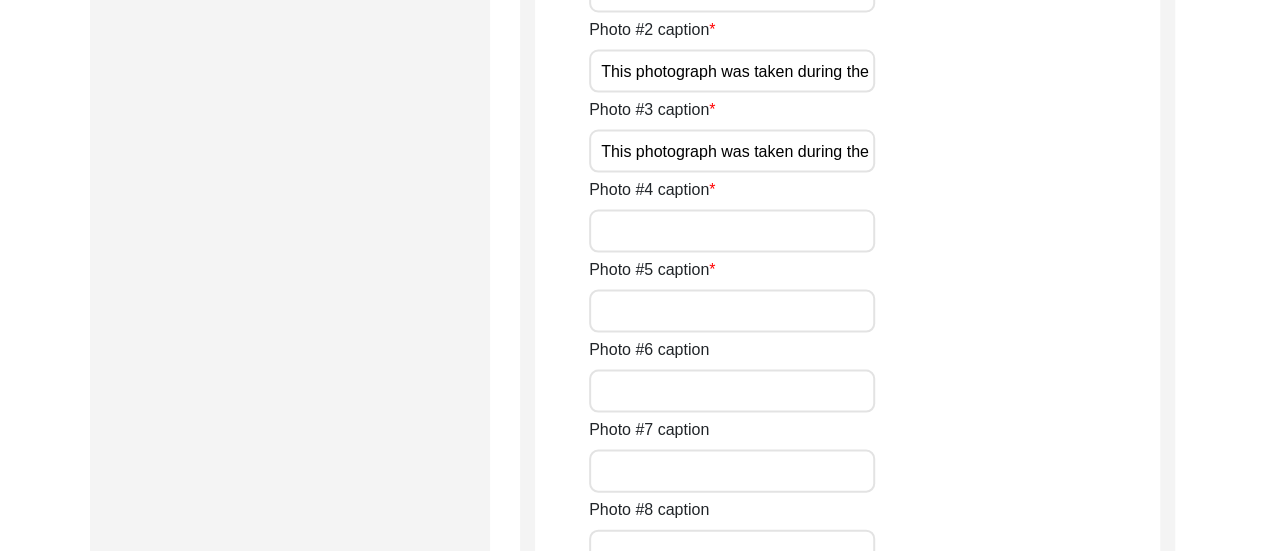 scroll, scrollTop: 1974, scrollLeft: 0, axis: vertical 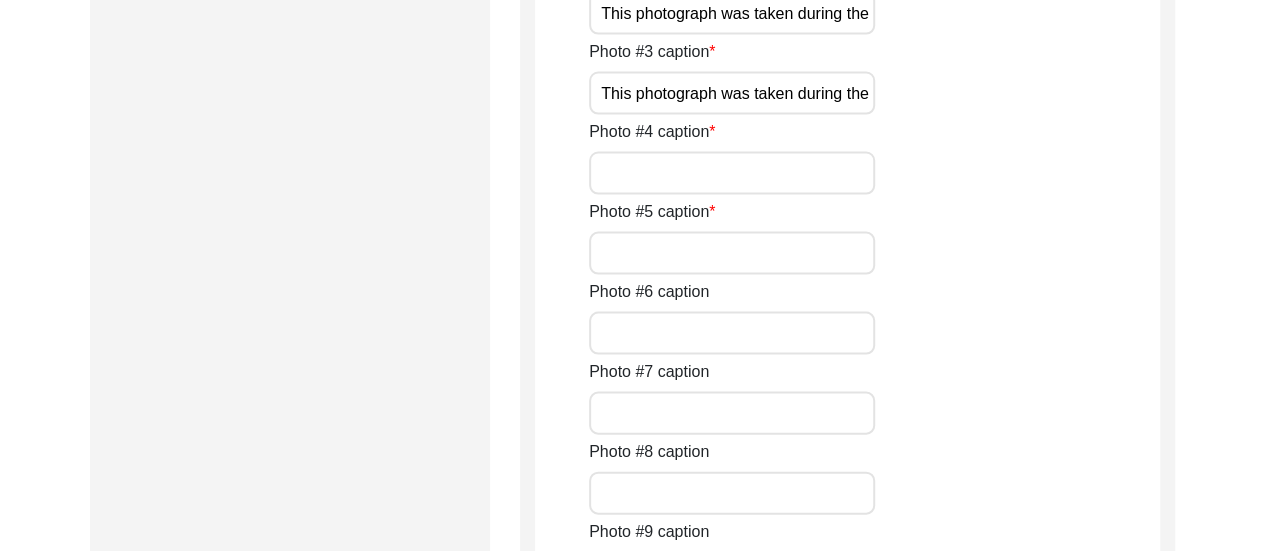 click on "Photo #4 caption" at bounding box center (732, 173) 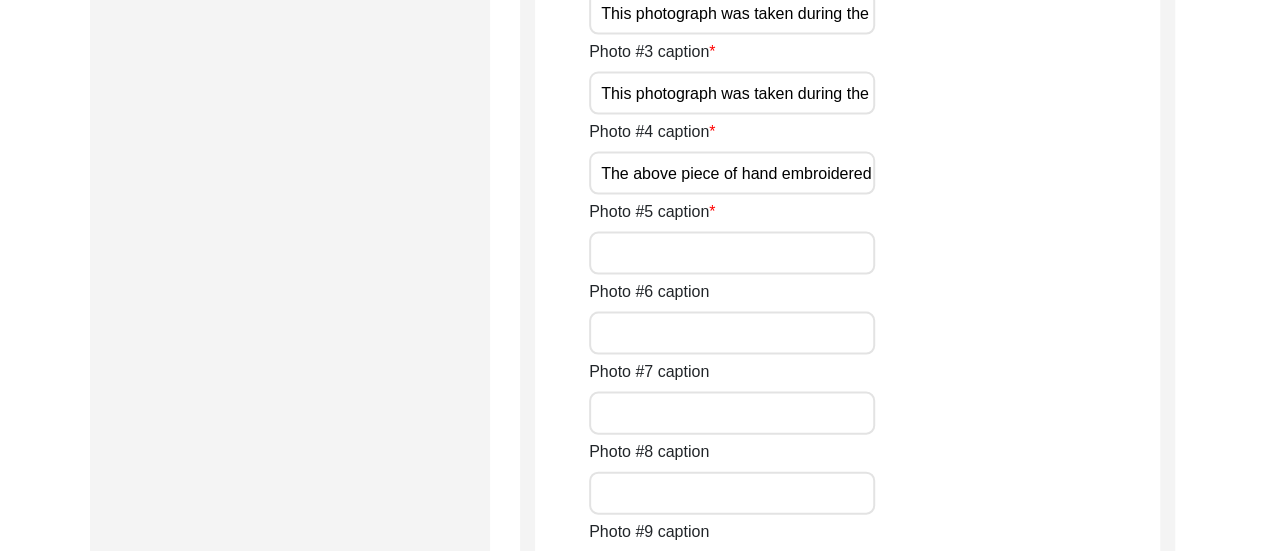 scroll, scrollTop: 0, scrollLeft: 1966, axis: horizontal 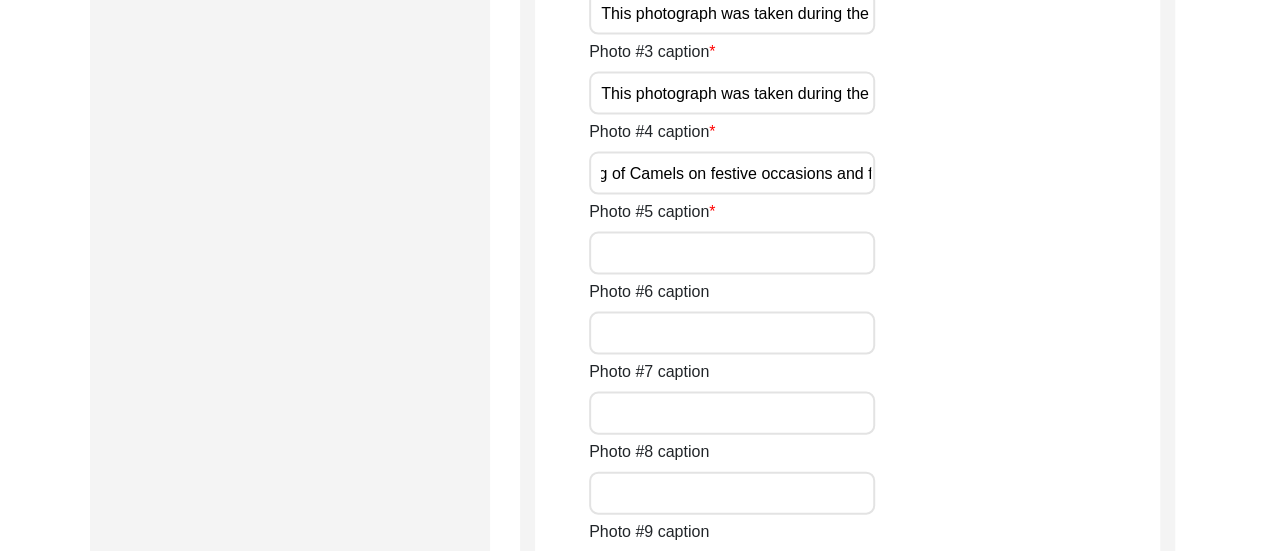 click on "The above piece of hand embroidered woven fabric is from the border of [GEOGRAPHIC_DATA] and [GEOGRAPHIC_DATA]. Must be about [DEMOGRAPHIC_DATA]. Given to me by an Aunt about [DATE].Part of a much larger piece. Used in [GEOGRAPHIC_DATA] for covering of Camels on festive occasions and for comfort while riding. An heirloom from pre Partition Sind." at bounding box center [732, 173] 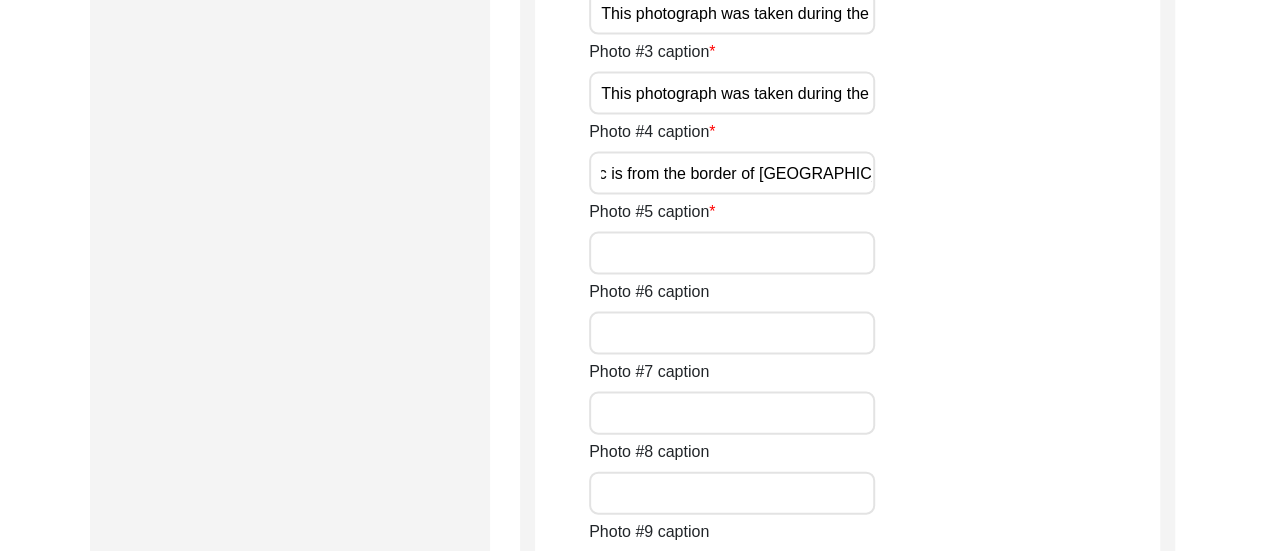 scroll, scrollTop: 0, scrollLeft: 368, axis: horizontal 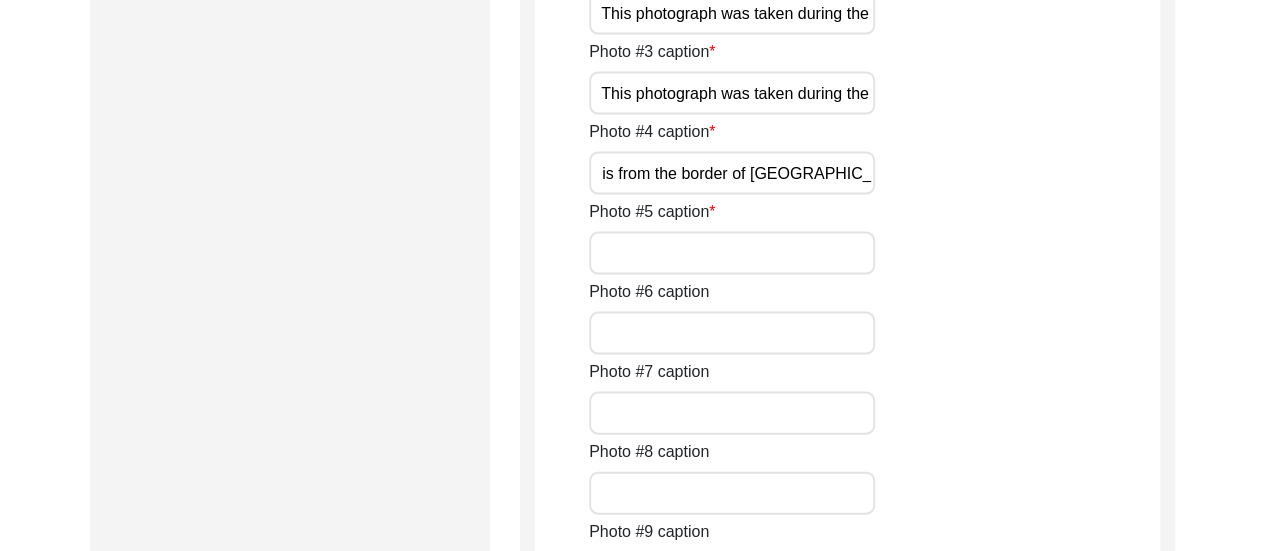 click on "The above piece of hand embroidered woven fabric is from the border of [GEOGRAPHIC_DATA] and [GEOGRAPHIC_DATA]. Must be about [DEMOGRAPHIC_DATA]. Given to me by an Aunt about [DATE].Part of a much larger piece. Used in [GEOGRAPHIC_DATA] for covering of Camels on festive occasions and for comfort while riding. An heirloom from pre Partition Sind." at bounding box center (732, 173) 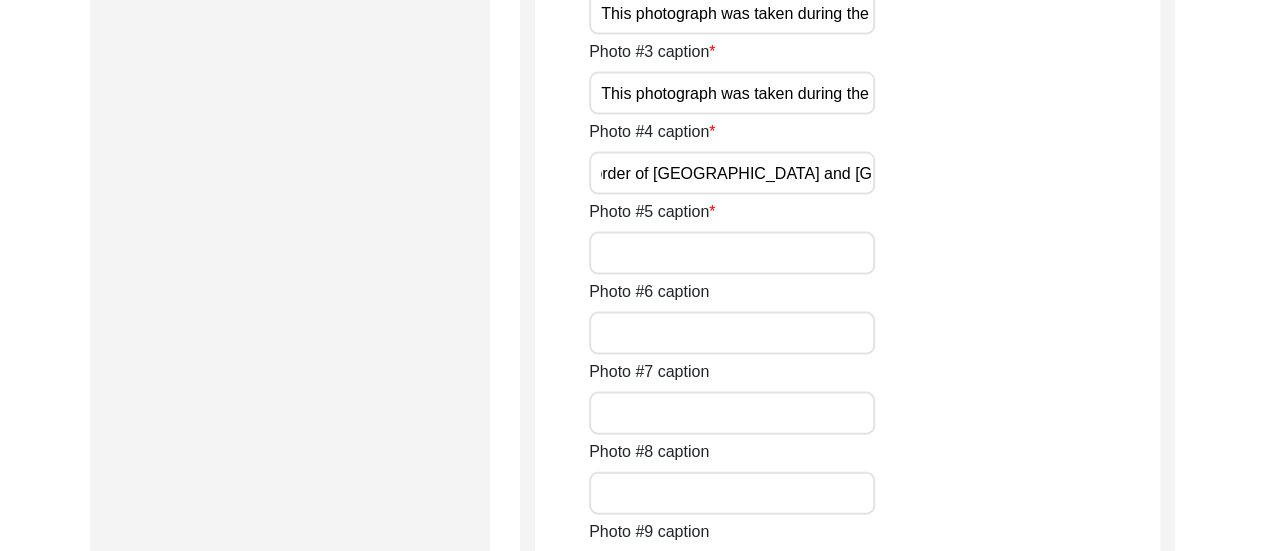scroll, scrollTop: 0, scrollLeft: 785, axis: horizontal 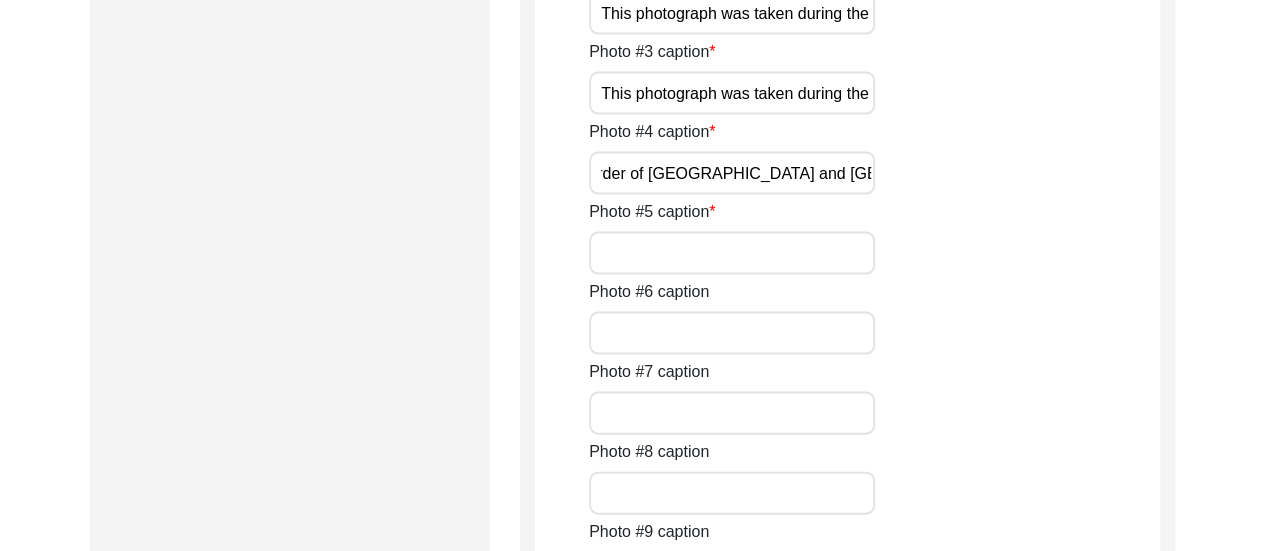 click on "[PERSON_NAME] [PERSON_NAME] says "The above piece of hand embroidered woven fabric is from the border of [GEOGRAPHIC_DATA] and [GEOGRAPHIC_DATA]. Must be about [DEMOGRAPHIC_DATA]. Given to me by an Aunt about [DATE].Part of a much larger piece. Used in [GEOGRAPHIC_DATA] for covering of Camels on festive occasions and for comfort while riding. An heirloom from pre Partition Sind." at bounding box center (732, 173) 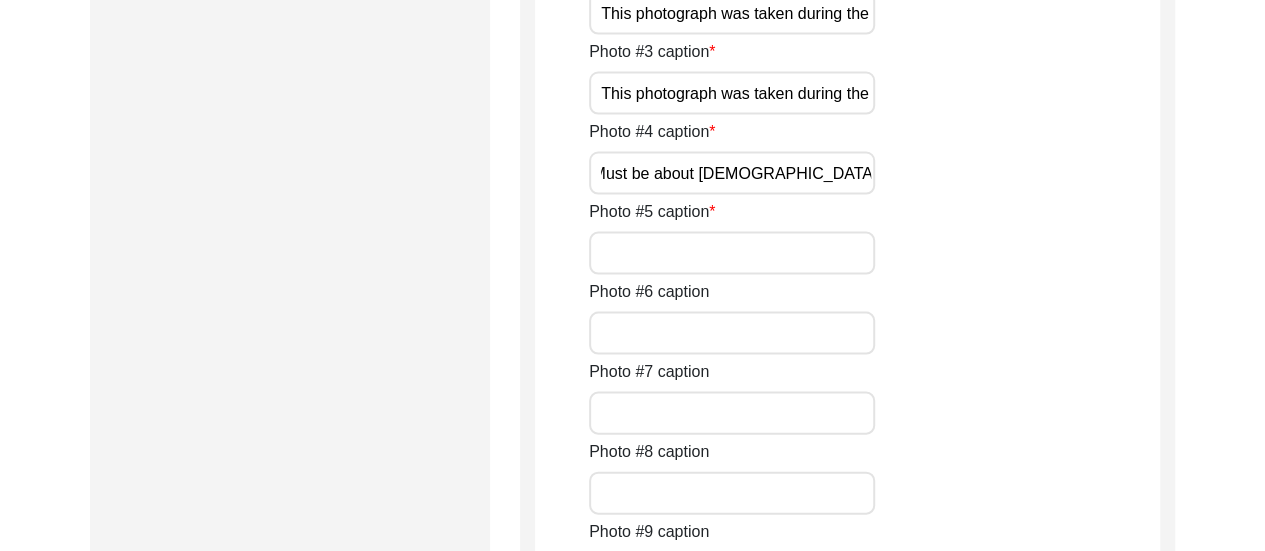 scroll, scrollTop: 0, scrollLeft: 1251, axis: horizontal 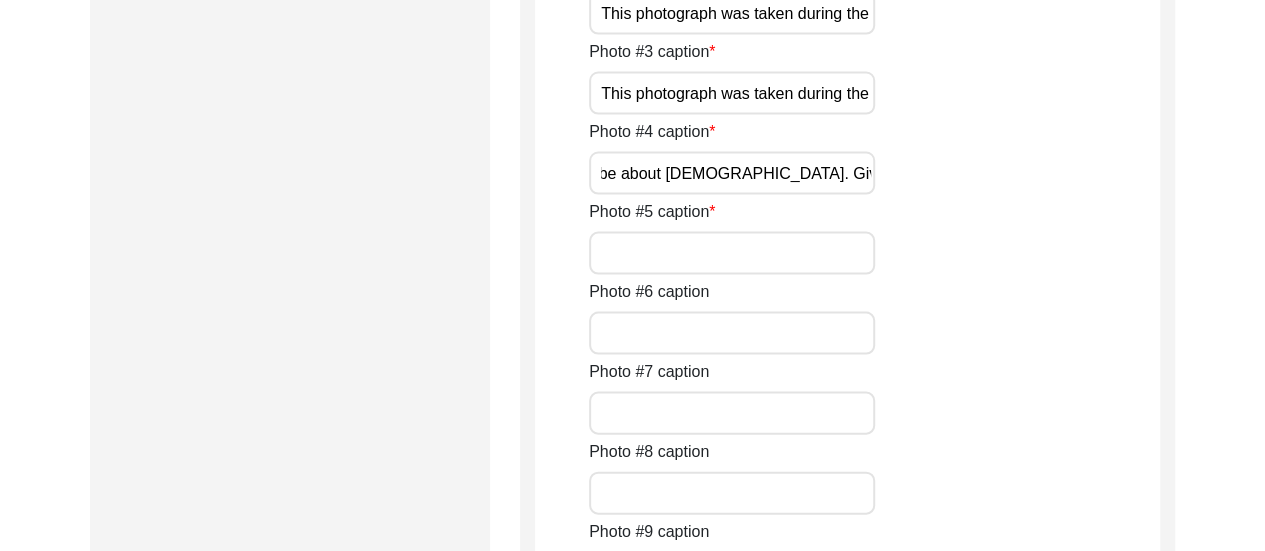 click on "[PERSON_NAME] [PERSON_NAME] says "The above piece of hand embroidered woven fabric is from the border of [GEOGRAPHIC_DATA] and [GEOGRAPHIC_DATA]. Must be about [DEMOGRAPHIC_DATA]. Given to me by an Aunt about [DATE].Part of a much larger piece. Used in [GEOGRAPHIC_DATA] for covering of Camels on festive occasions and for comfort while riding. An heirloom from pre Partition Sind." at bounding box center [732, 173] 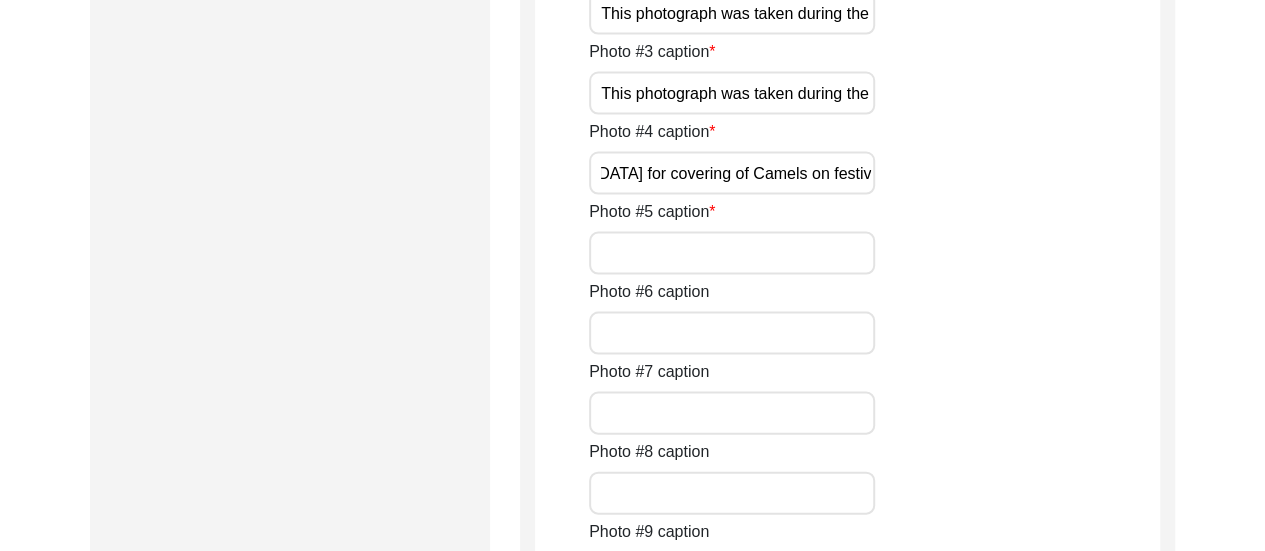 scroll, scrollTop: 0, scrollLeft: 2168, axis: horizontal 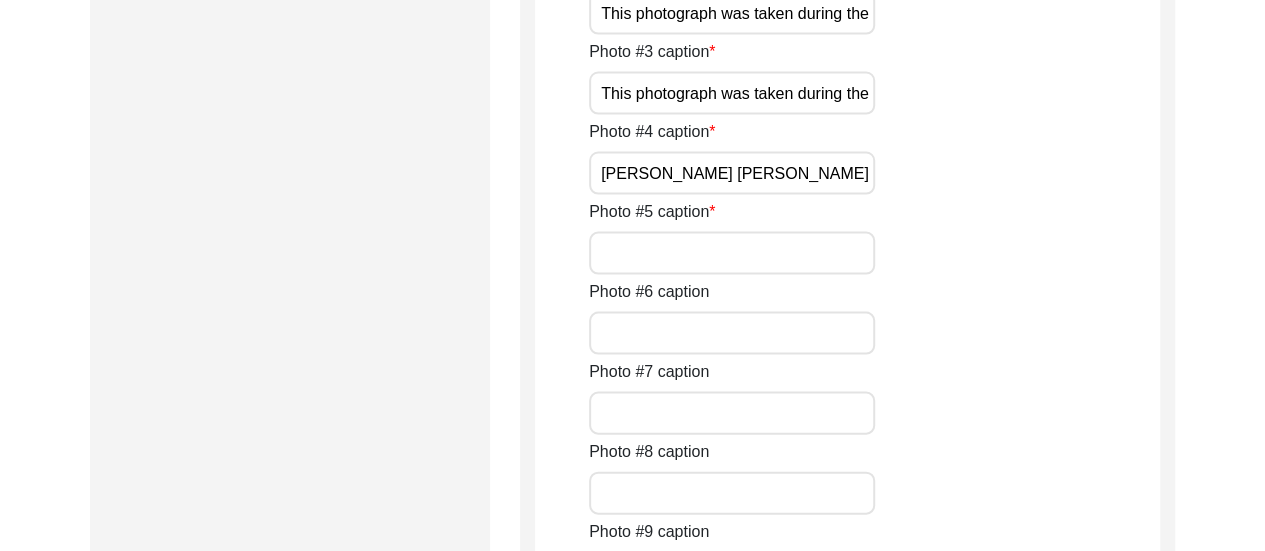 click on "Photo #5 caption" at bounding box center [732, 253] 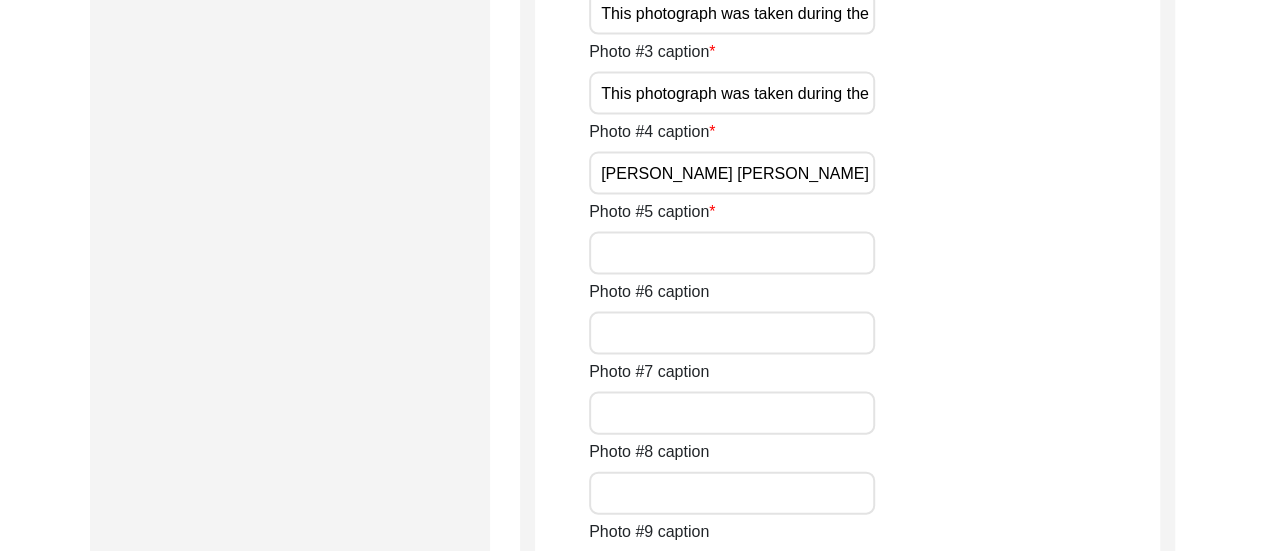 paste on "My paternal grandfather, [PERSON_NAME] driving his car in [GEOGRAPHIC_DATA] circa early 1930’s" 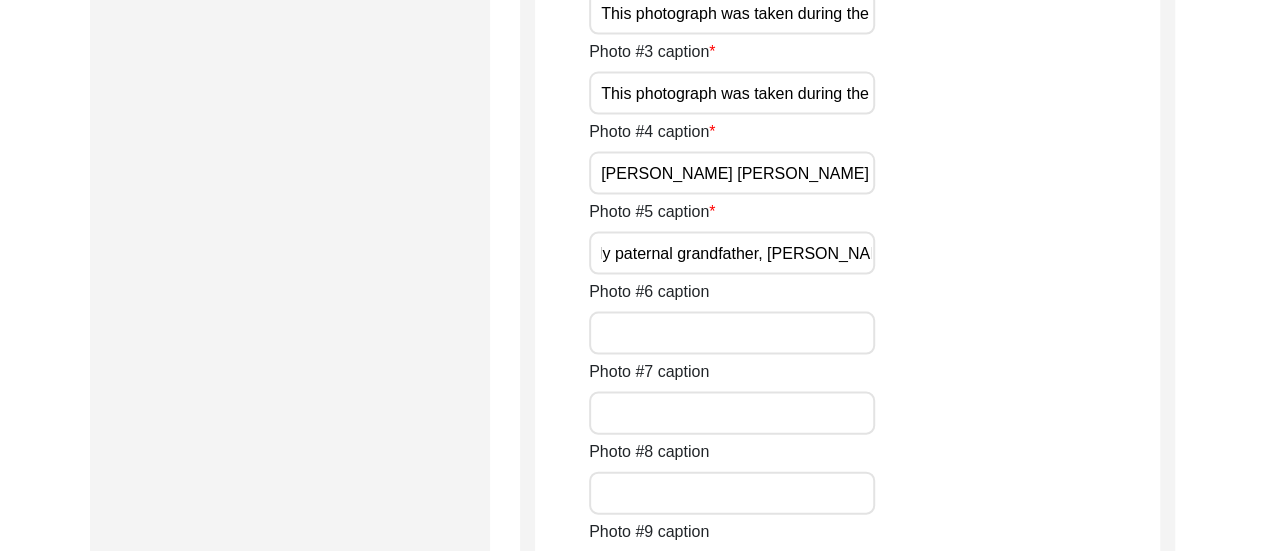scroll, scrollTop: 0, scrollLeft: 0, axis: both 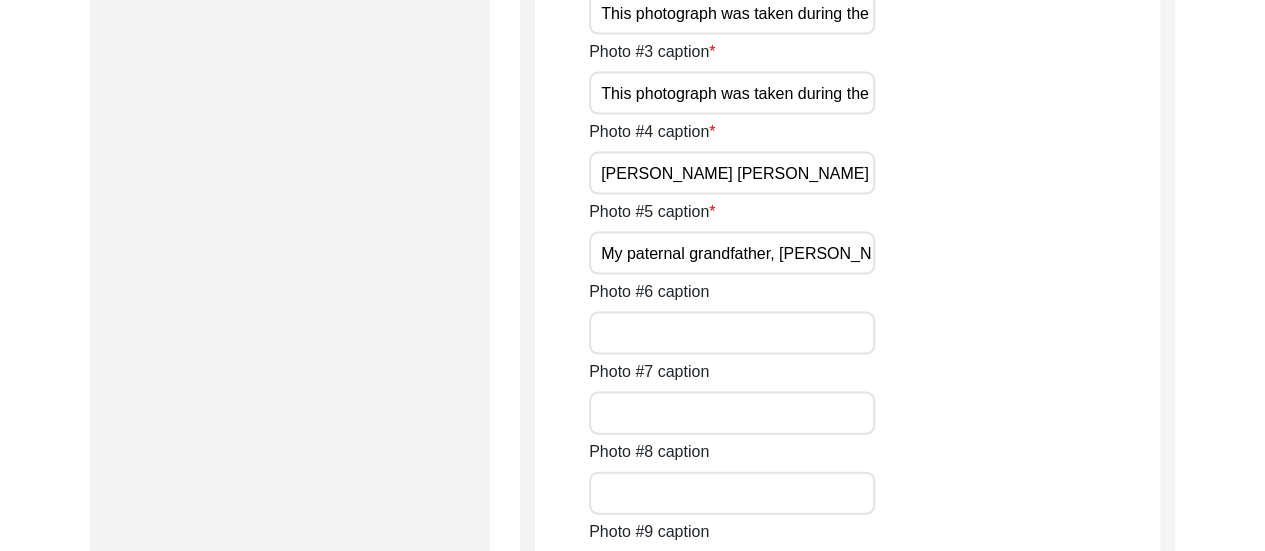 click on "My paternal grandfather, [PERSON_NAME] driving his car in [GEOGRAPHIC_DATA] circa early 1930’s" at bounding box center (732, 253) 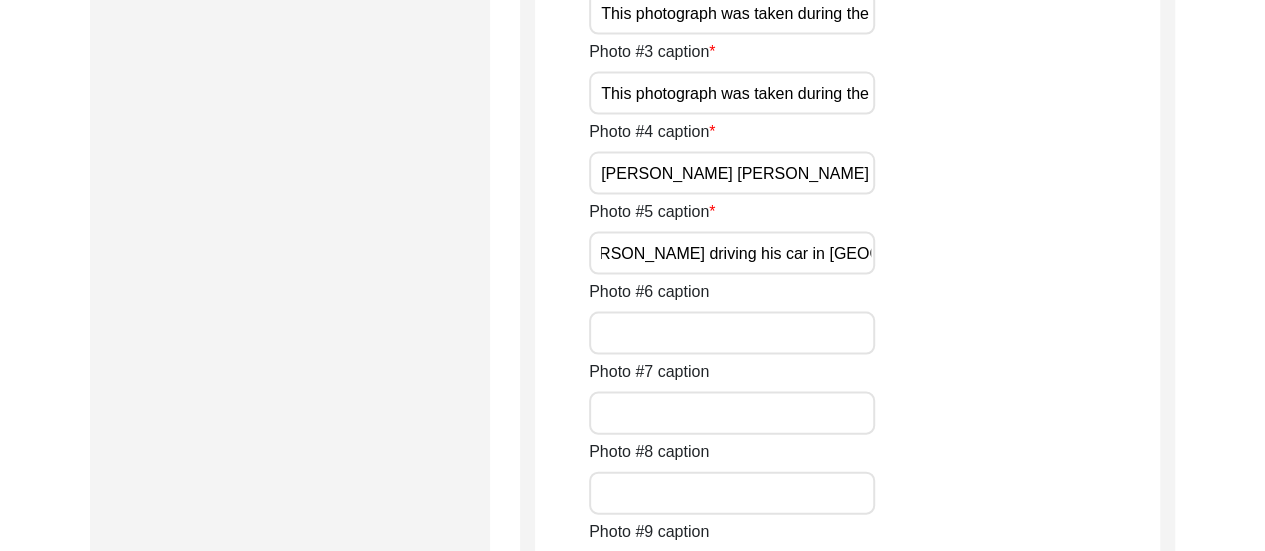 scroll, scrollTop: 0, scrollLeft: 456, axis: horizontal 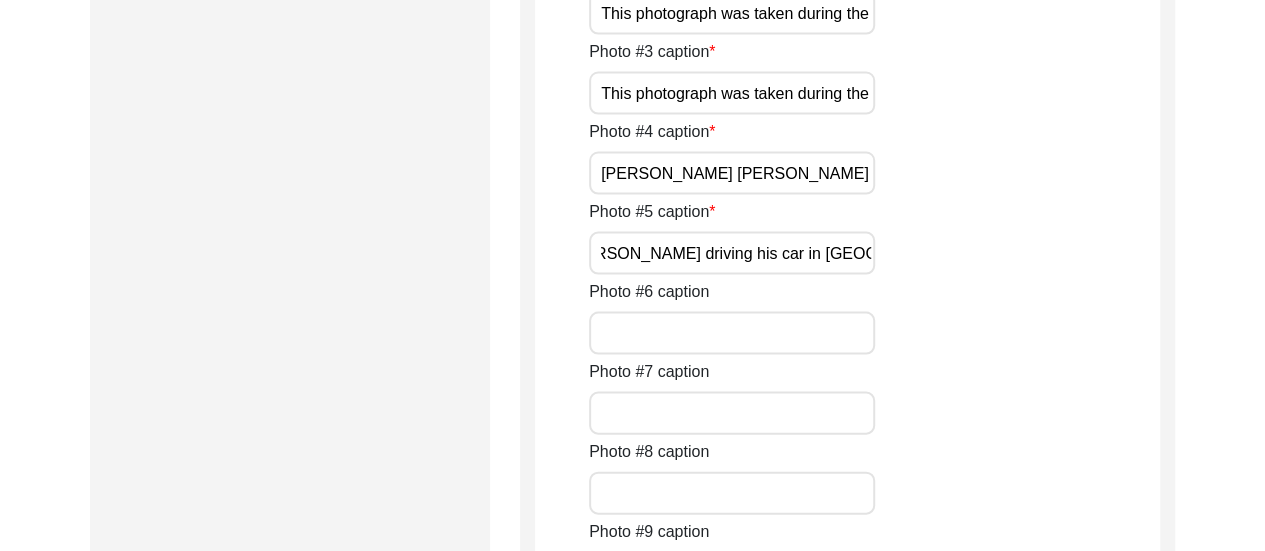 click on "[PERSON_NAME] [PERSON_NAME] paternal grandfather, [PERSON_NAME] driving his car in [GEOGRAPHIC_DATA] circa early 1930’s." at bounding box center (732, 253) 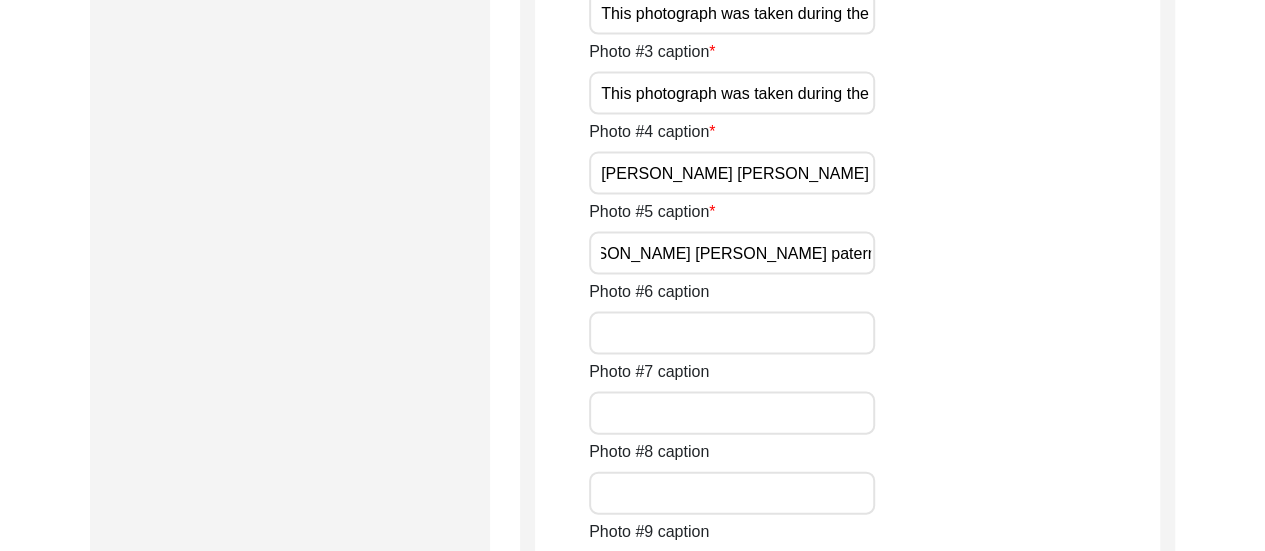 scroll, scrollTop: 0, scrollLeft: 0, axis: both 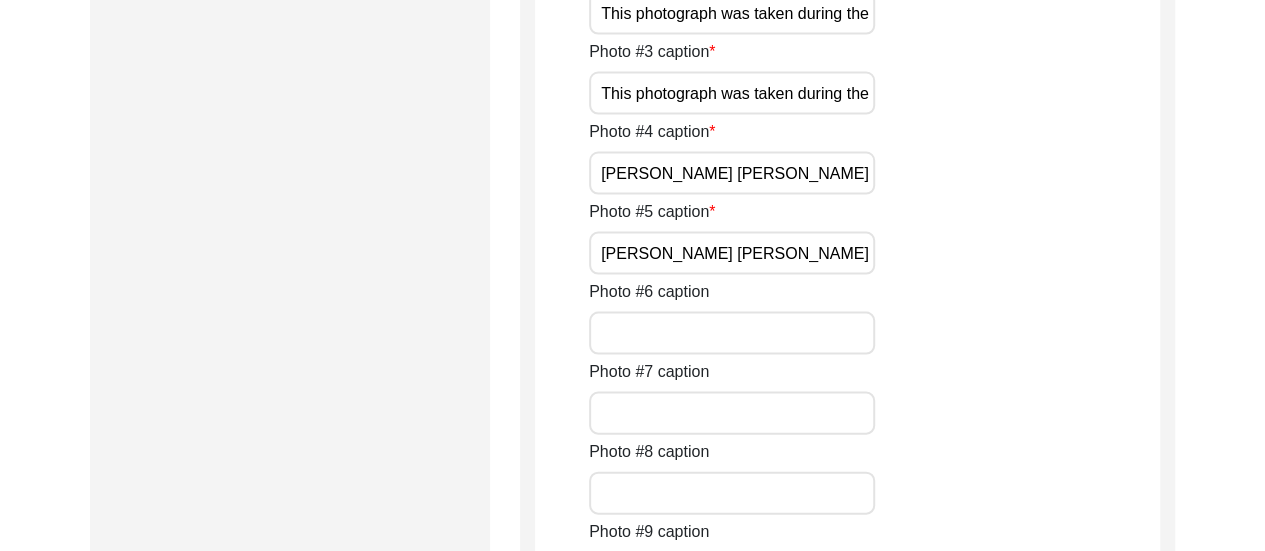 type on "[PERSON_NAME] [PERSON_NAME] paternal grandfather, [PERSON_NAME] driving his car in [GEOGRAPHIC_DATA] in the early 1930’s." 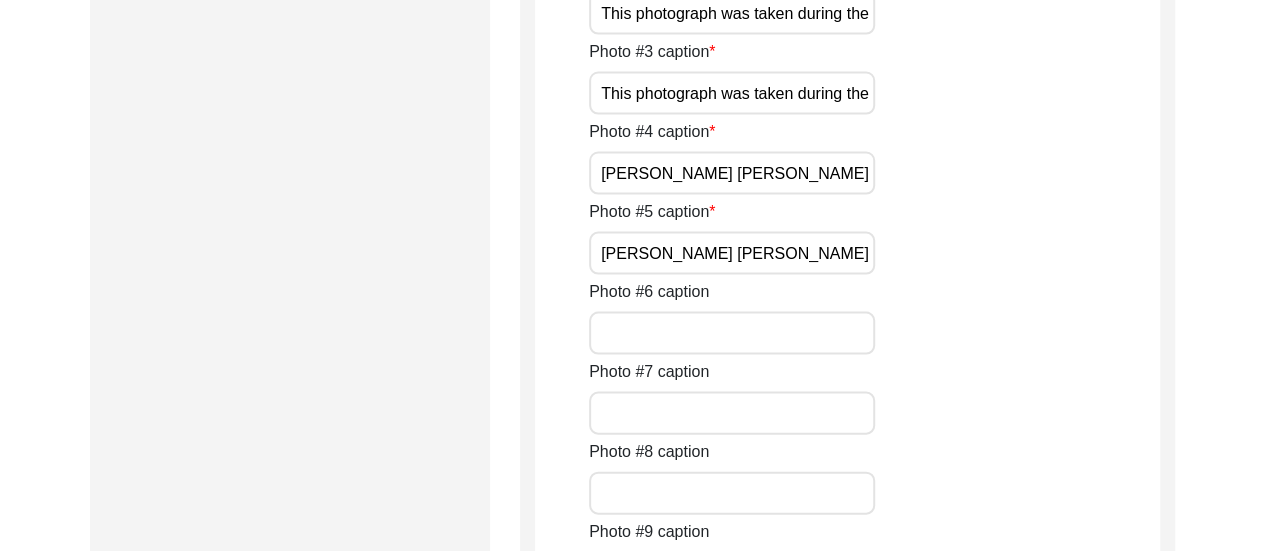 paste on "My maternal grandfather, [PERSON_NAME] Hassomall [PERSON_NAME] in [GEOGRAPHIC_DATA], sitting on right. On left extreme is [PERSON_NAME], a religious [DEMOGRAPHIC_DATA] of Sindh, who migrated to [GEOGRAPHIC_DATA] and set up his Darbar([GEOGRAPHIC_DATA]) near [GEOGRAPHIC_DATA]. Not able to identify person standing." 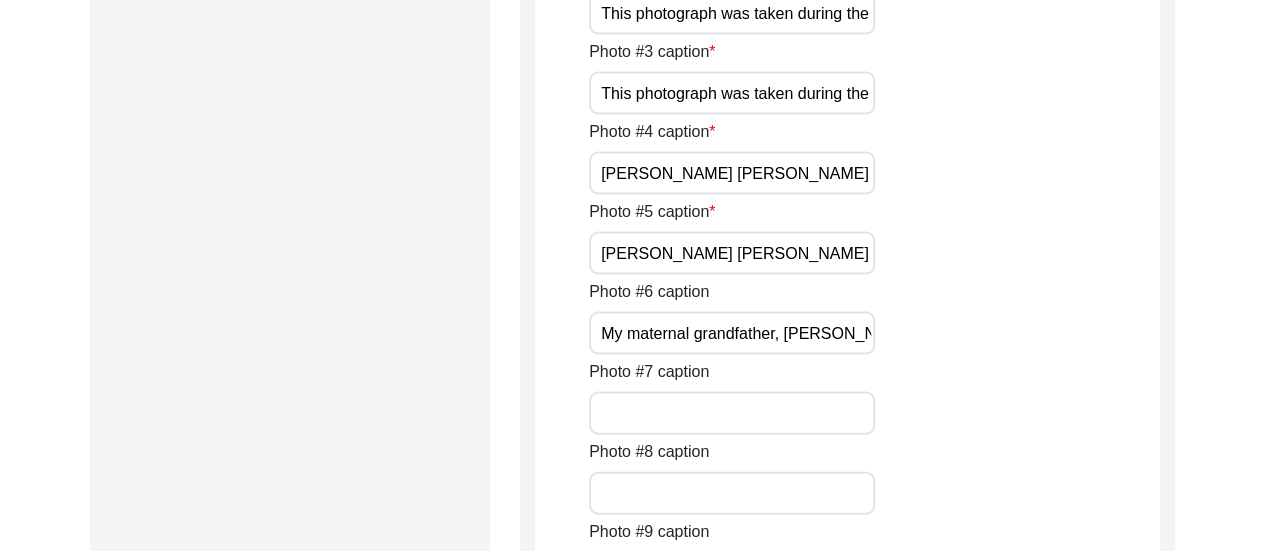scroll, scrollTop: 0, scrollLeft: 1637, axis: horizontal 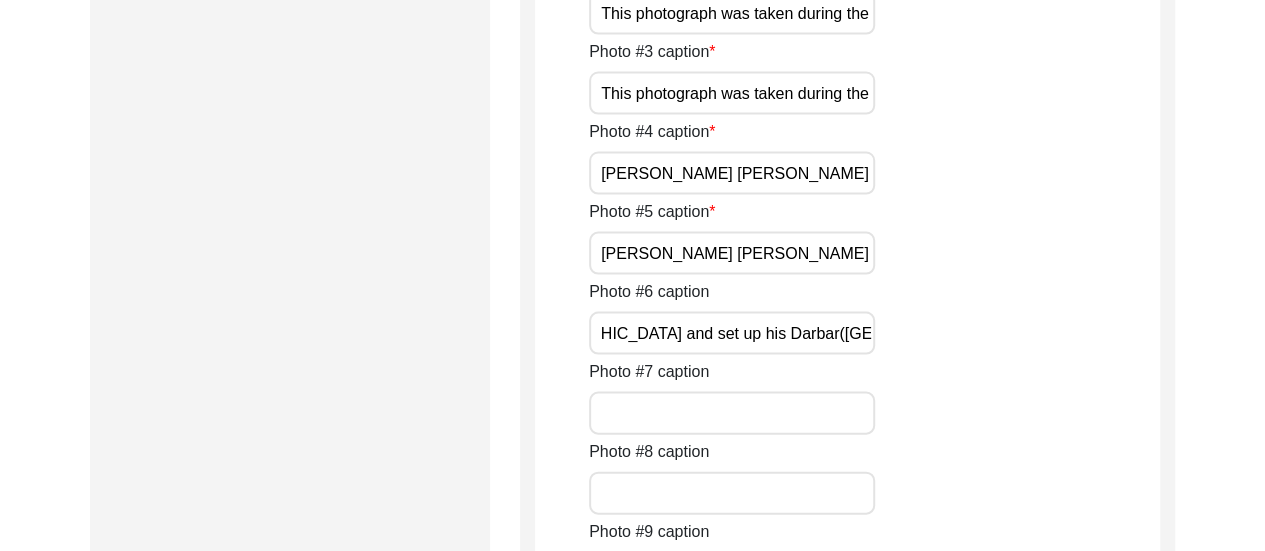 click on "My maternal grandfather, [PERSON_NAME] Hassomall [PERSON_NAME] in [GEOGRAPHIC_DATA], sitting on right. On left extreme is [PERSON_NAME], a religious [DEMOGRAPHIC_DATA] of Sindh, who migrated to [GEOGRAPHIC_DATA] and set up his Darbar([GEOGRAPHIC_DATA]) near [GEOGRAPHIC_DATA]. Not able to identify person standing." at bounding box center [732, 333] 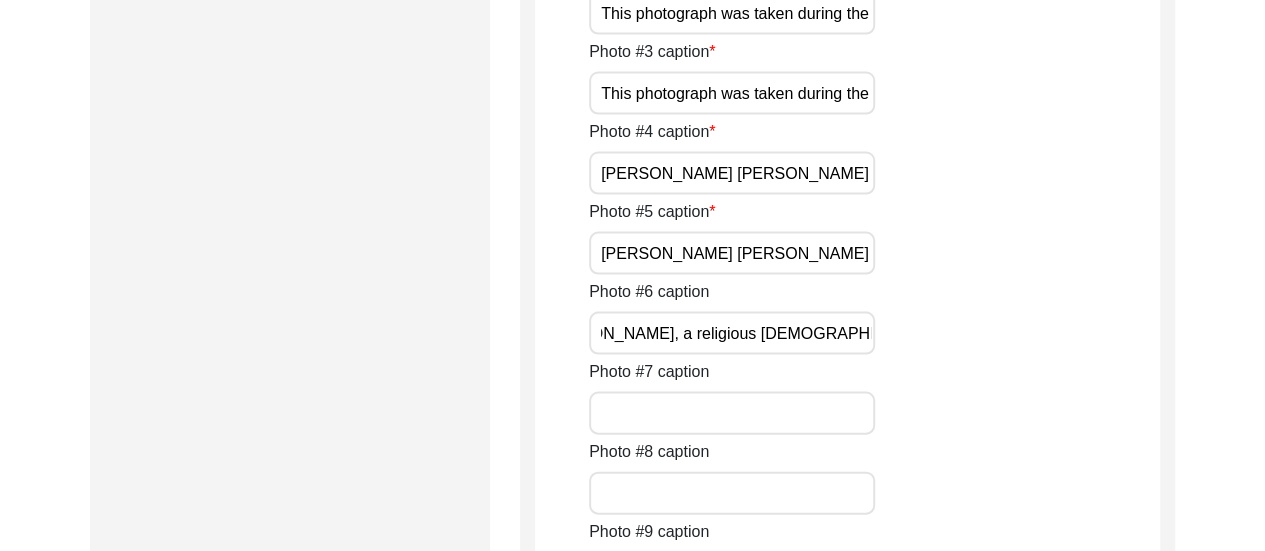 scroll, scrollTop: 0, scrollLeft: 1372, axis: horizontal 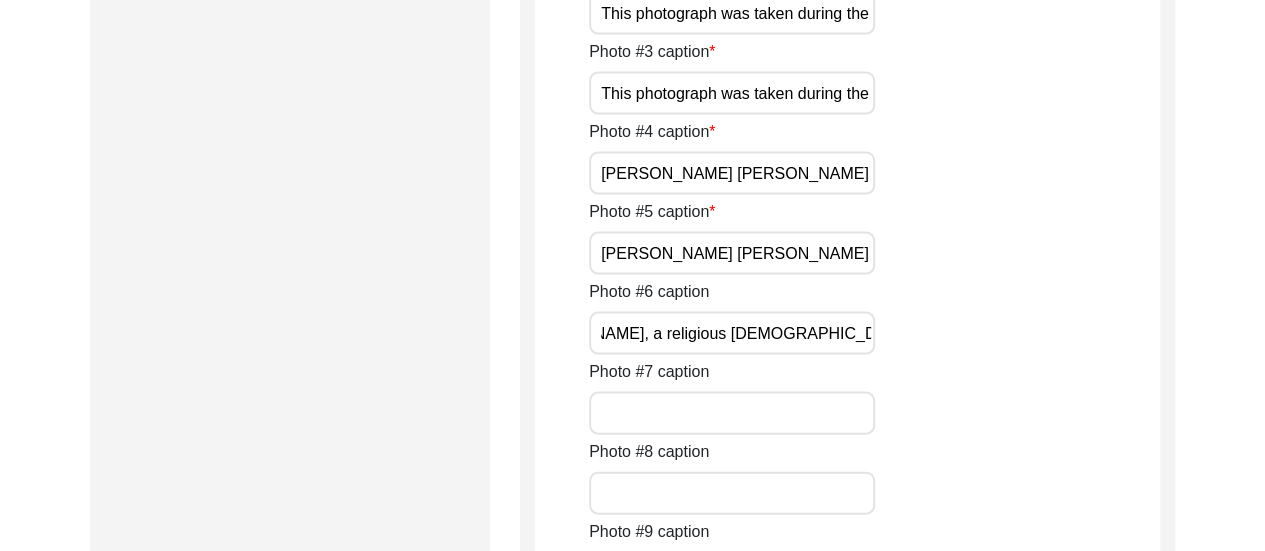 click on "[PERSON_NAME] [PERSON_NAME] says, "My maternal grandfather, [PERSON_NAME] Hassomall [PERSON_NAME] in [GEOGRAPHIC_DATA], sitting on right. On left extreme is [PERSON_NAME], a religious [DEMOGRAPHIC_DATA] of Sindh, who migrated to [GEOGRAPHIC_DATA] and set up his Darbar([GEOGRAPHIC_DATA]) near [GEOGRAPHIC_DATA]. Not able to identify person standing." at bounding box center (732, 333) 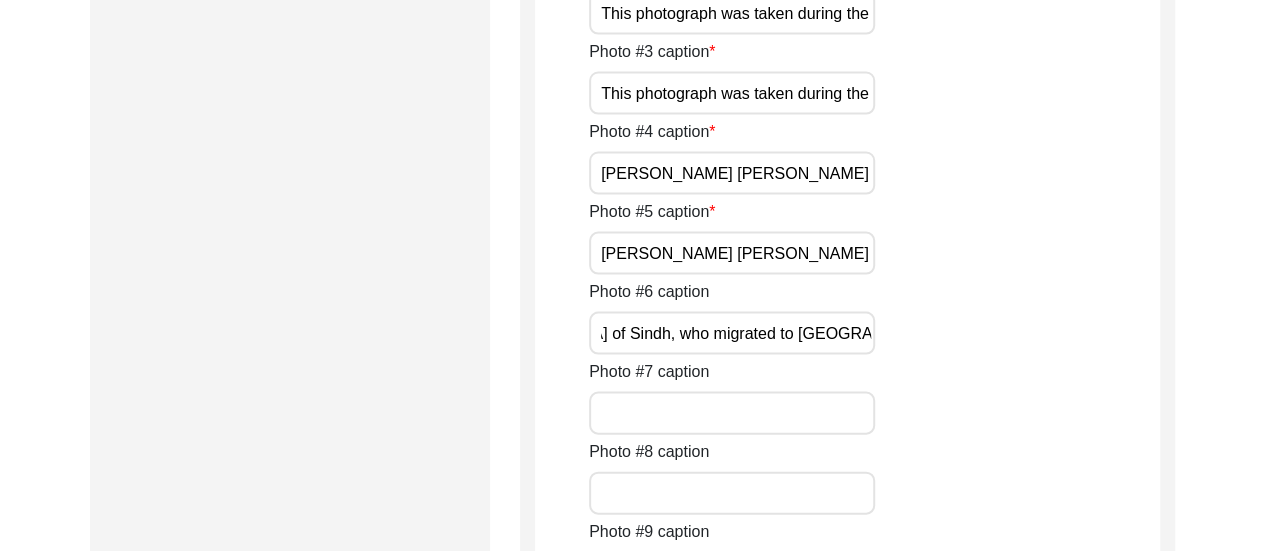 scroll, scrollTop: 0, scrollLeft: 1683, axis: horizontal 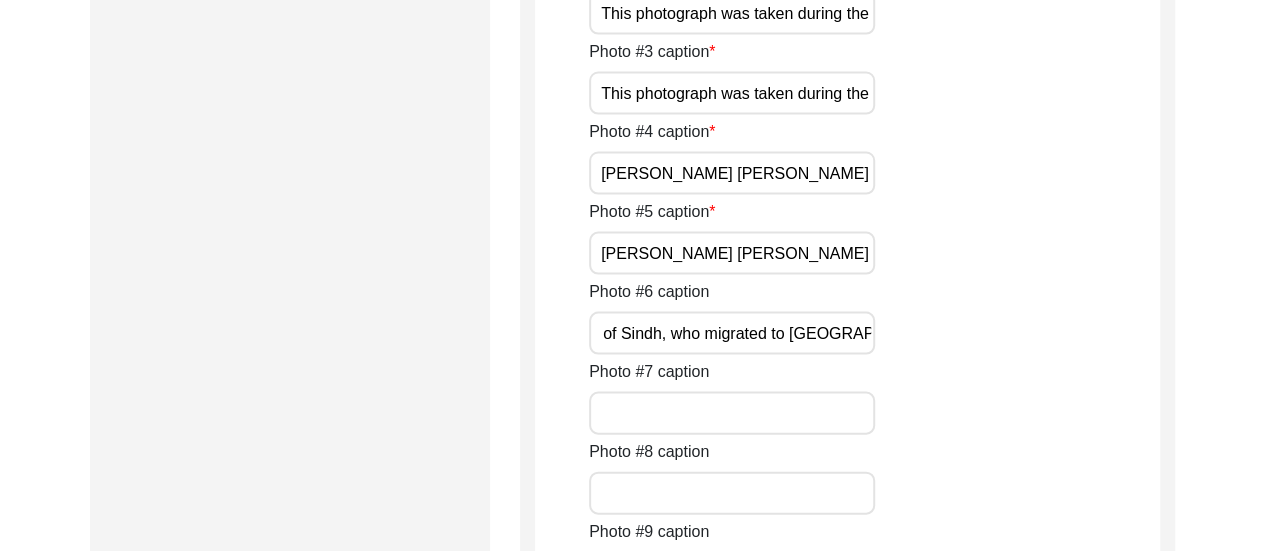 click on "[PERSON_NAME] [PERSON_NAME] says, "My maternal grandfather, [PERSON_NAME] Hassomall [PERSON_NAME] in [GEOGRAPHIC_DATA], sitting on right. On left extreme is [PERSON_NAME], a religious [DEMOGRAPHIC_DATA] of Sindh, who migrated to [GEOGRAPHIC_DATA] and set up his Darbar ([GEOGRAPHIC_DATA]) near [GEOGRAPHIC_DATA]. Not able to identify person standing." at bounding box center (732, 333) 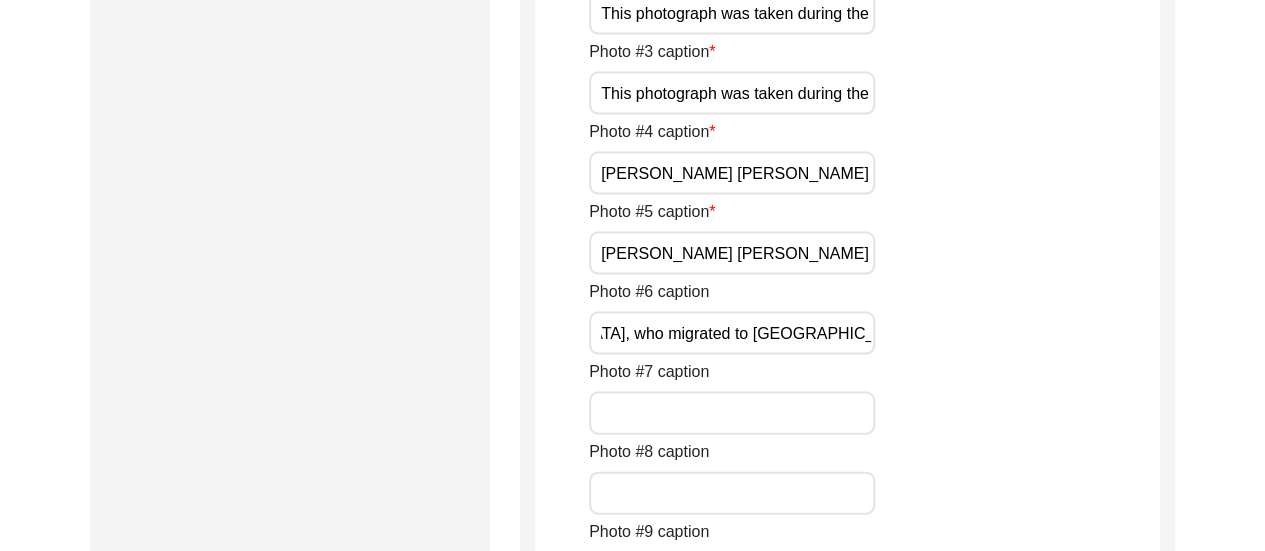 scroll, scrollTop: 0, scrollLeft: 1851, axis: horizontal 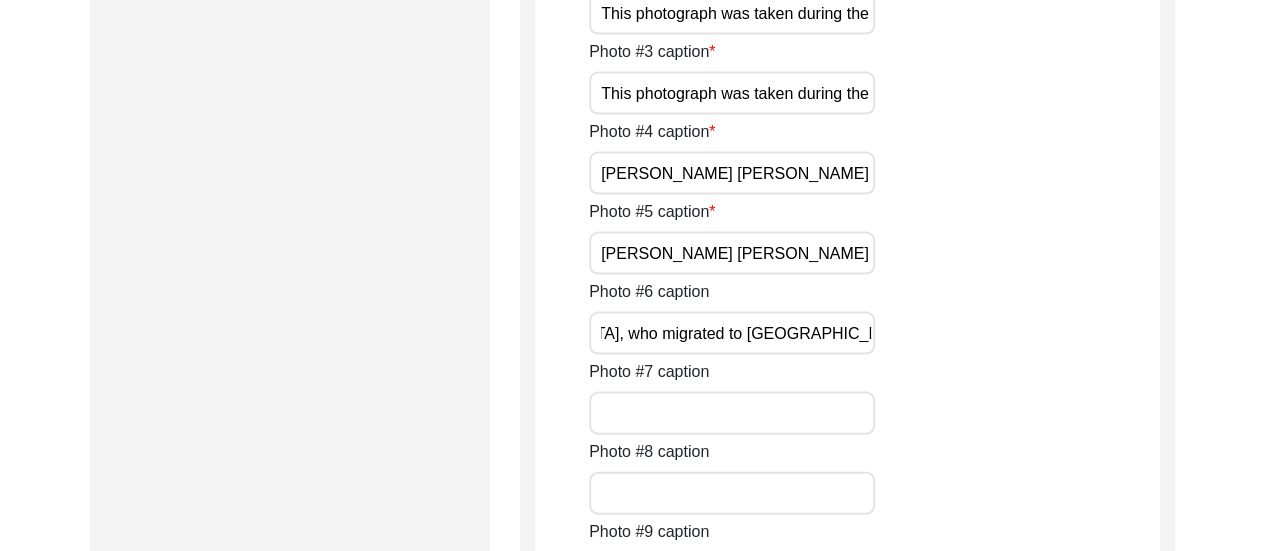 click on "[PERSON_NAME] [PERSON_NAME] says, "My maternal grandfather, [PERSON_NAME] Hassomall [PERSON_NAME] in [GEOGRAPHIC_DATA], sitting on right. On left extreme is [PERSON_NAME], a religious [DEMOGRAPHIC_DATA] of [GEOGRAPHIC_DATA], who migrated to [GEOGRAPHIC_DATA] and set up his Darbar ([GEOGRAPHIC_DATA]) near [GEOGRAPHIC_DATA]. Not able to identify person standing."" at bounding box center [732, 333] 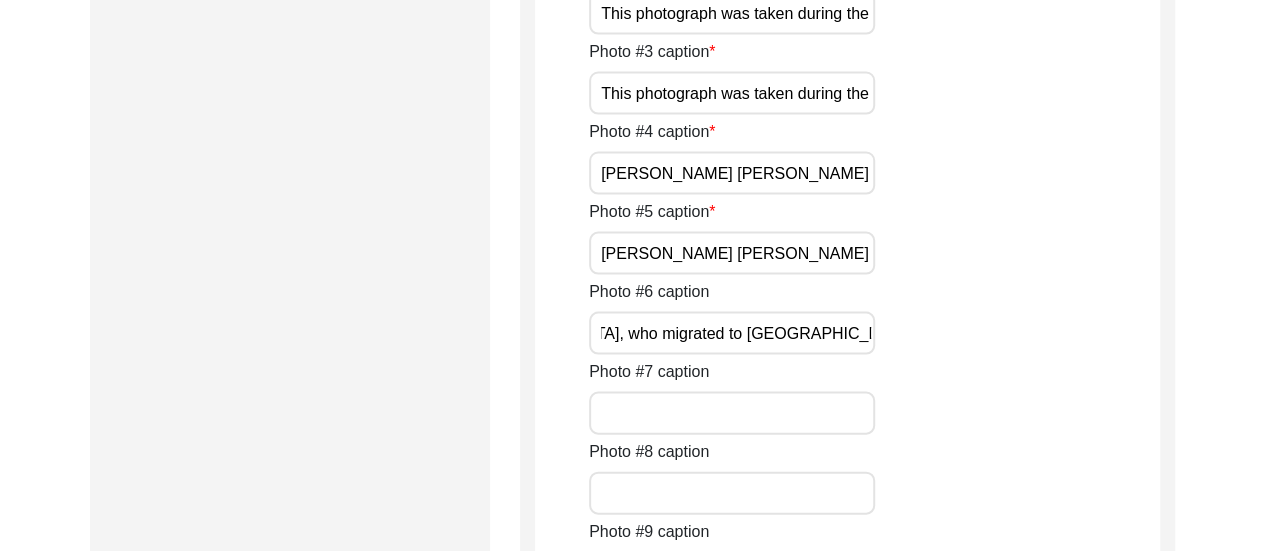 scroll, scrollTop: 0, scrollLeft: 1816, axis: horizontal 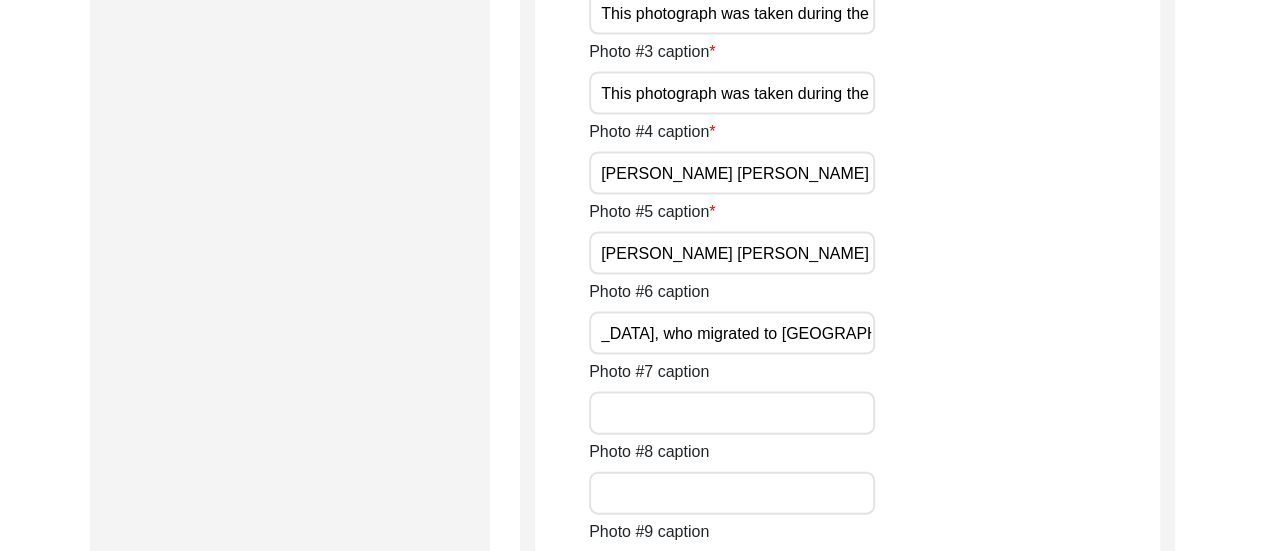 type on "[PERSON_NAME] [PERSON_NAME] says, "My maternal grandfather, [PERSON_NAME] Hassomall [PERSON_NAME] in [GEOGRAPHIC_DATA], sitting on right. On left extreme is [PERSON_NAME], a religious [DEMOGRAPHIC_DATA] of [GEOGRAPHIC_DATA], who migrated to [GEOGRAPHIC_DATA] and set up his Darbar ([GEOGRAPHIC_DATA]) near [GEOGRAPHIC_DATA]. Not able to identify person standing."" 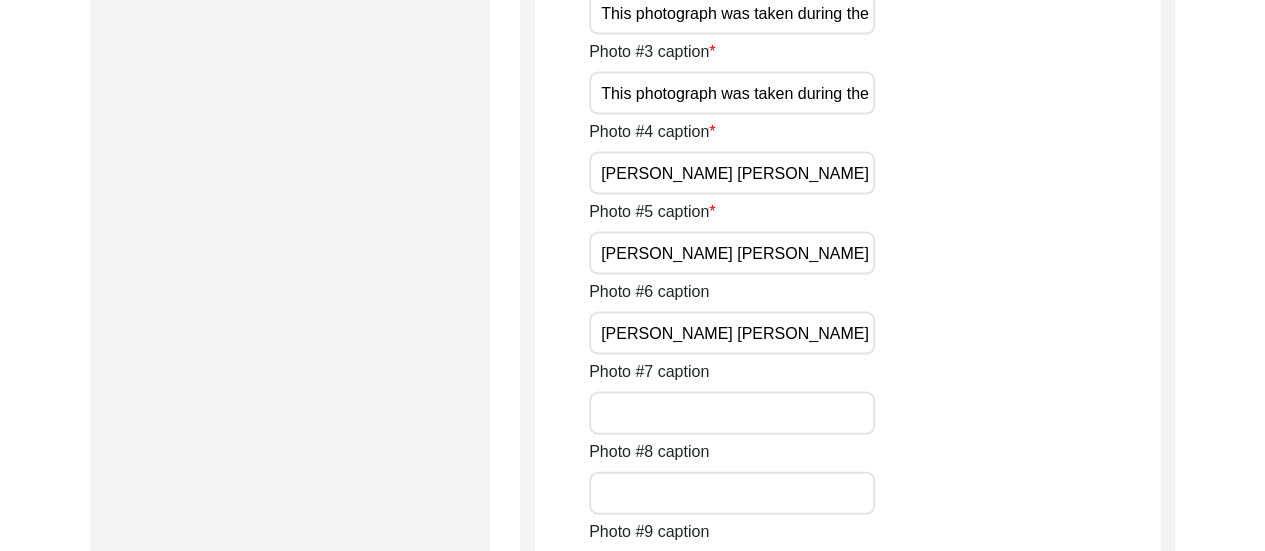 click on "Photo #7 caption" 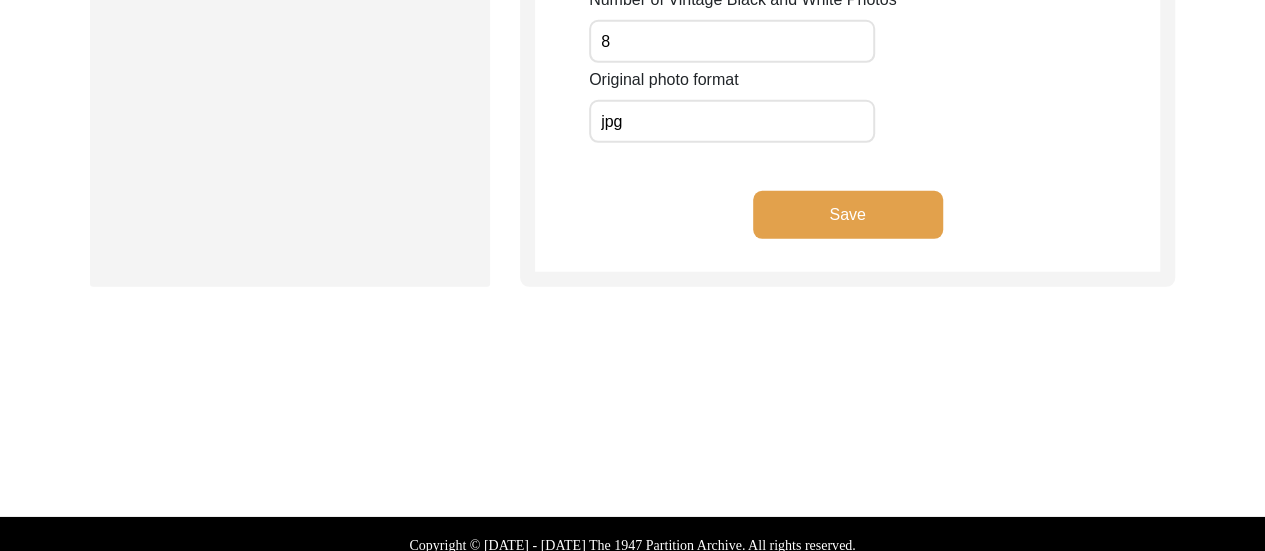 scroll, scrollTop: 3010, scrollLeft: 0, axis: vertical 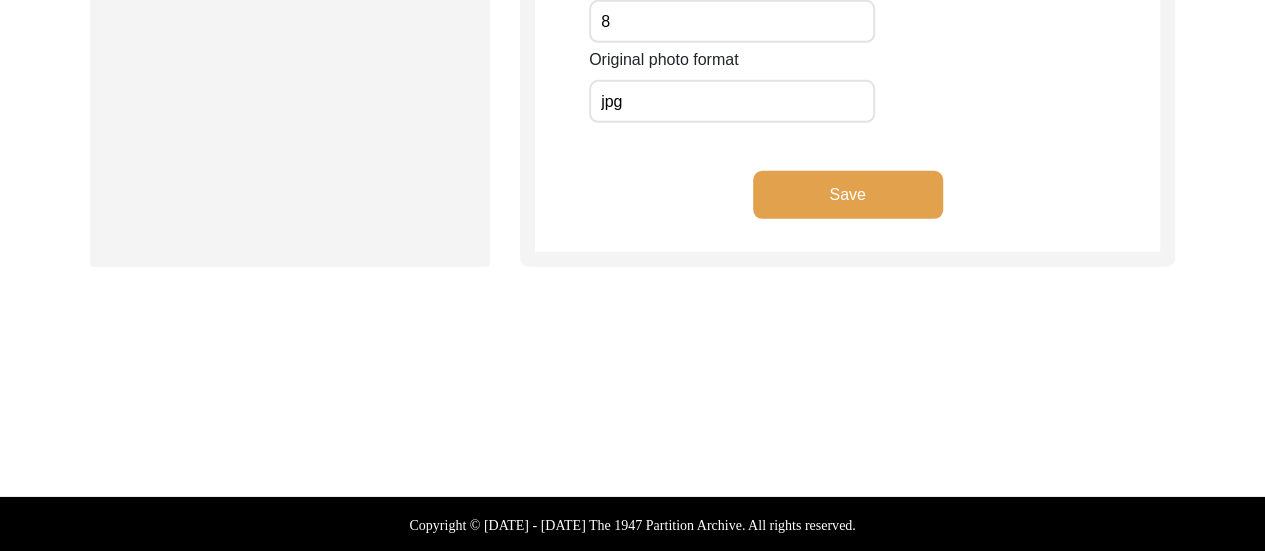 click on "Save" 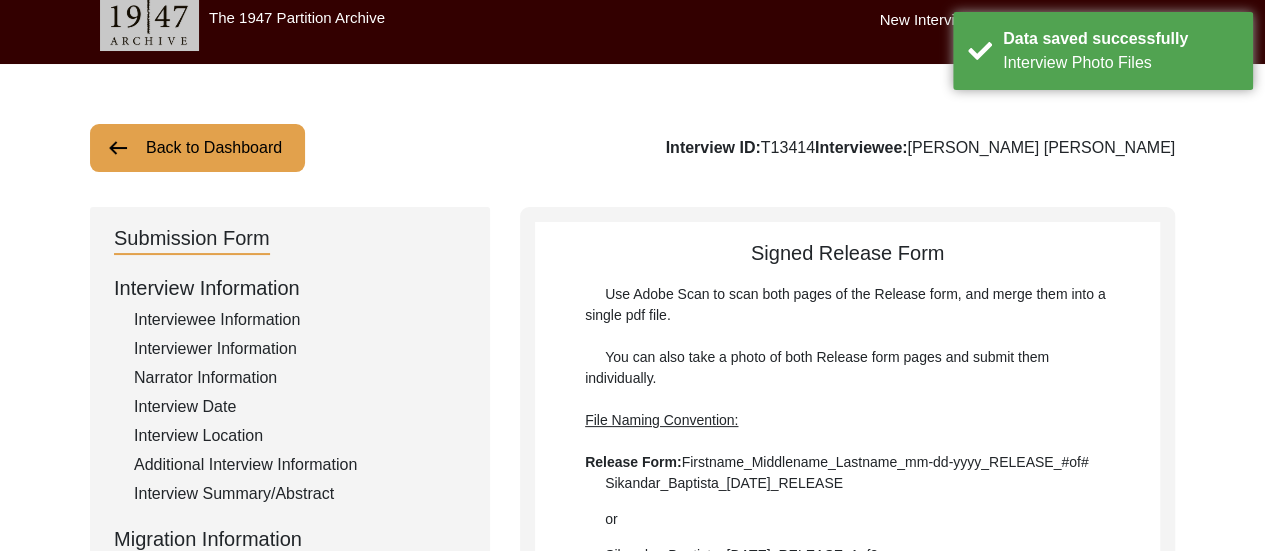 scroll, scrollTop: 0, scrollLeft: 0, axis: both 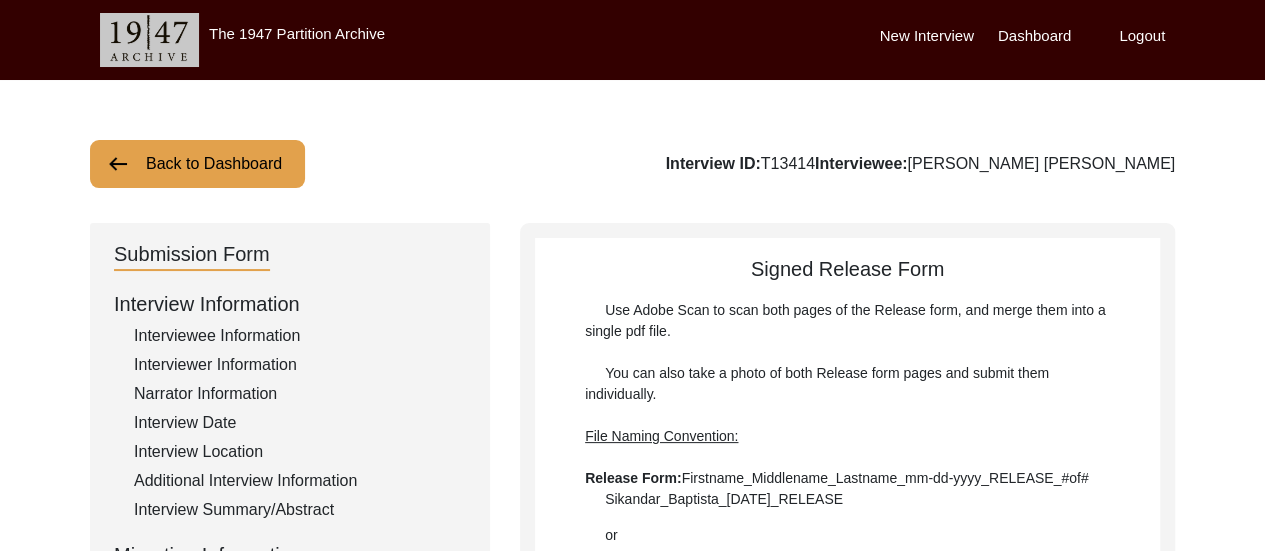 click on "Logout" at bounding box center (1142, 36) 